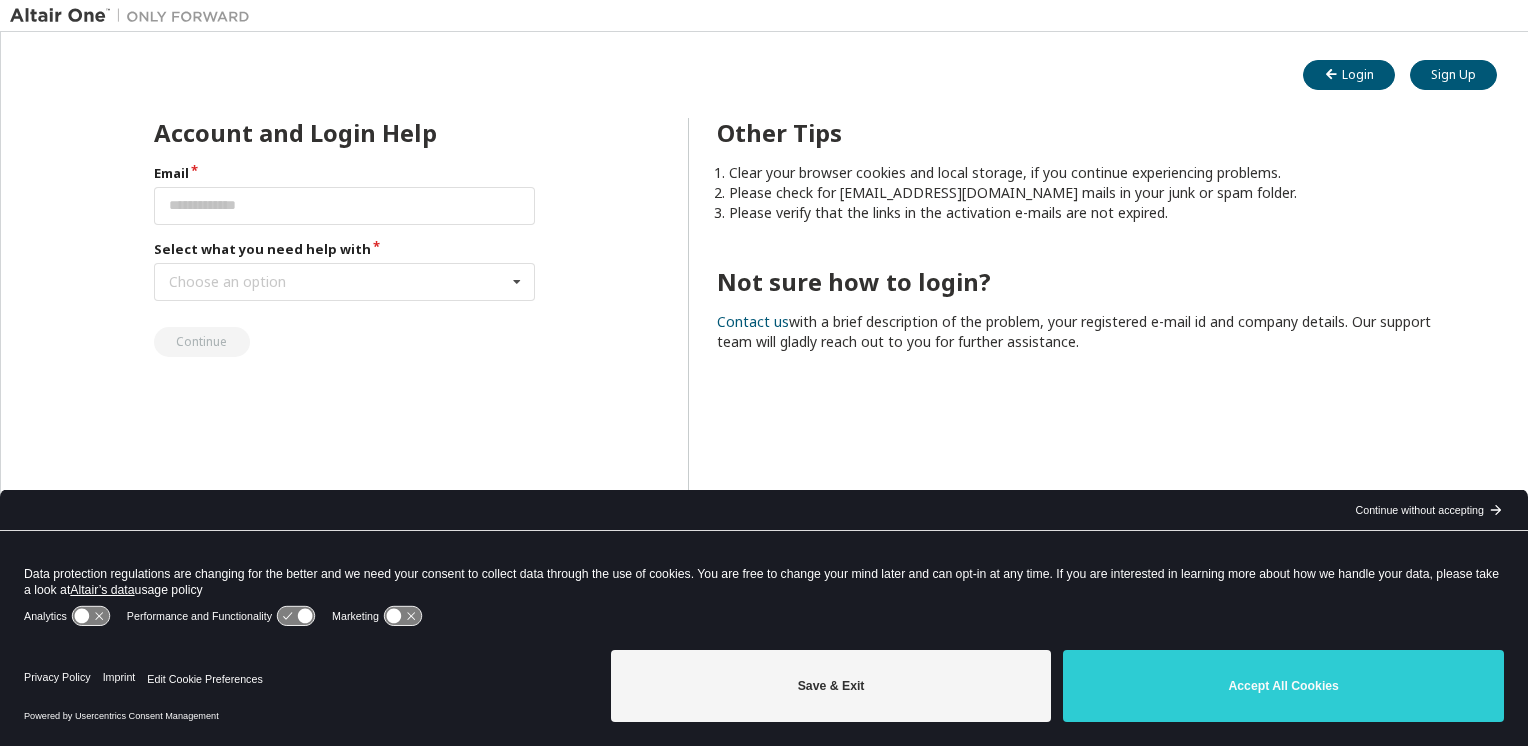 scroll, scrollTop: 0, scrollLeft: 0, axis: both 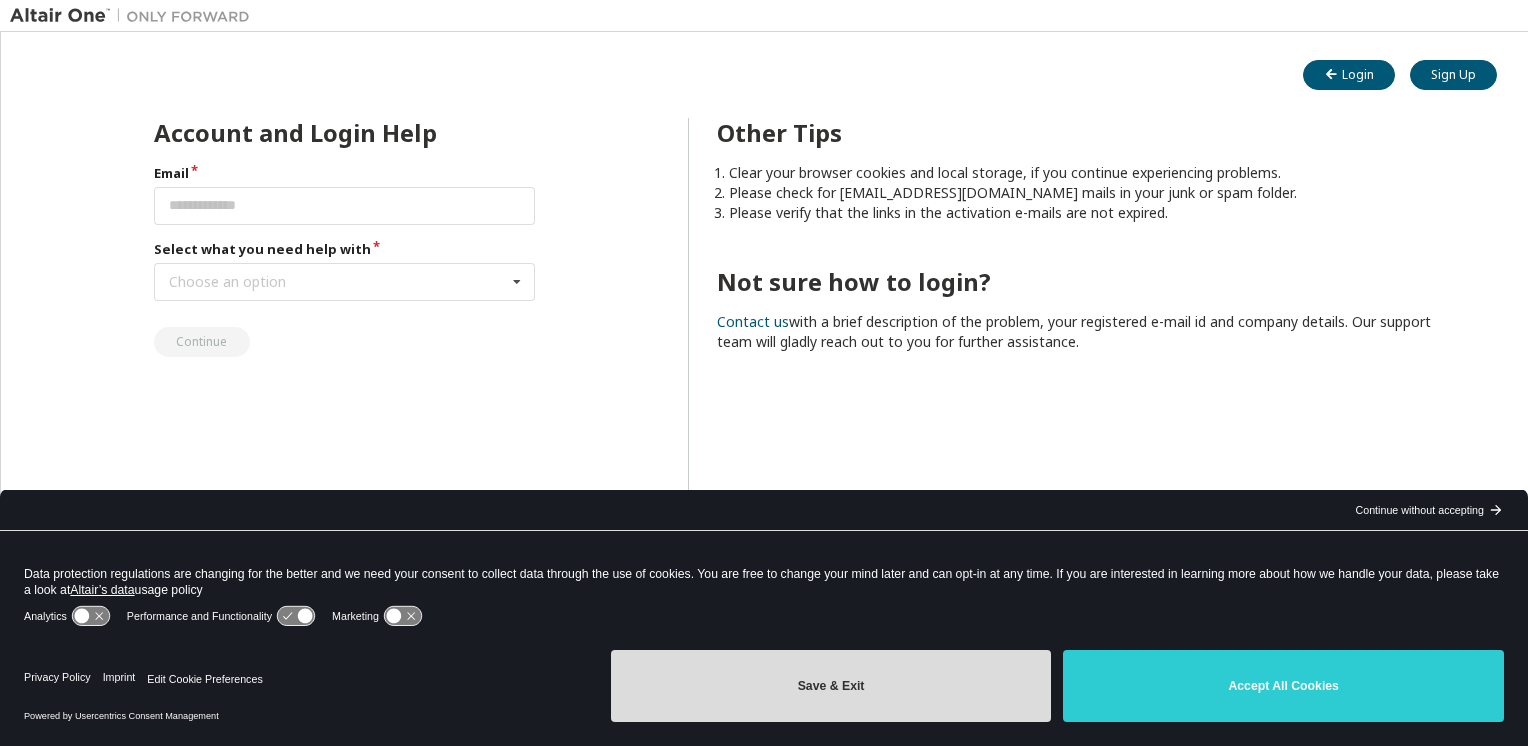 click on "Save & Exit" at bounding box center [831, 686] 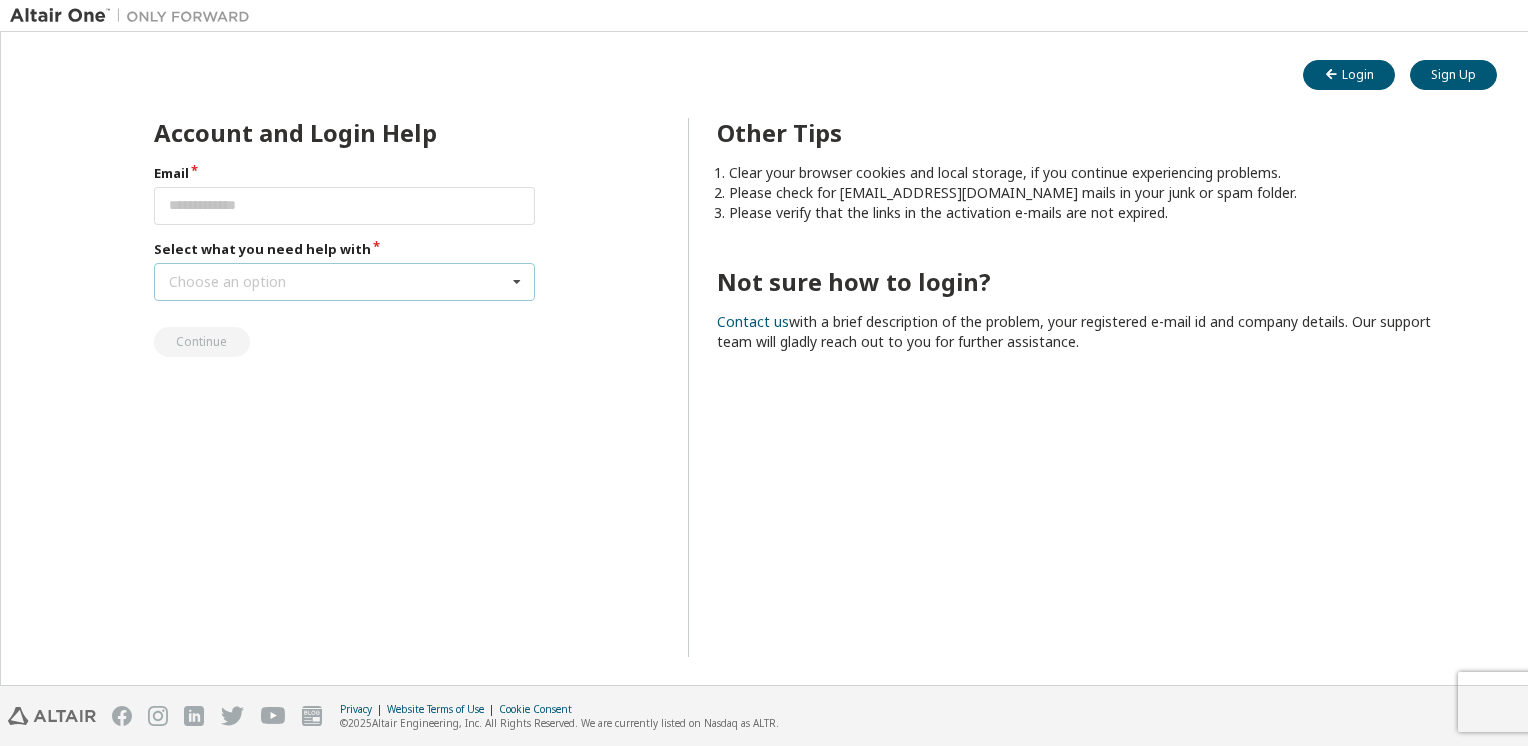 click on "Choose an option I forgot my password I did not receive activation mail My activation mail expired My account is locked I want to reset multi-factor authentication I don't know but can't login" at bounding box center (345, 282) 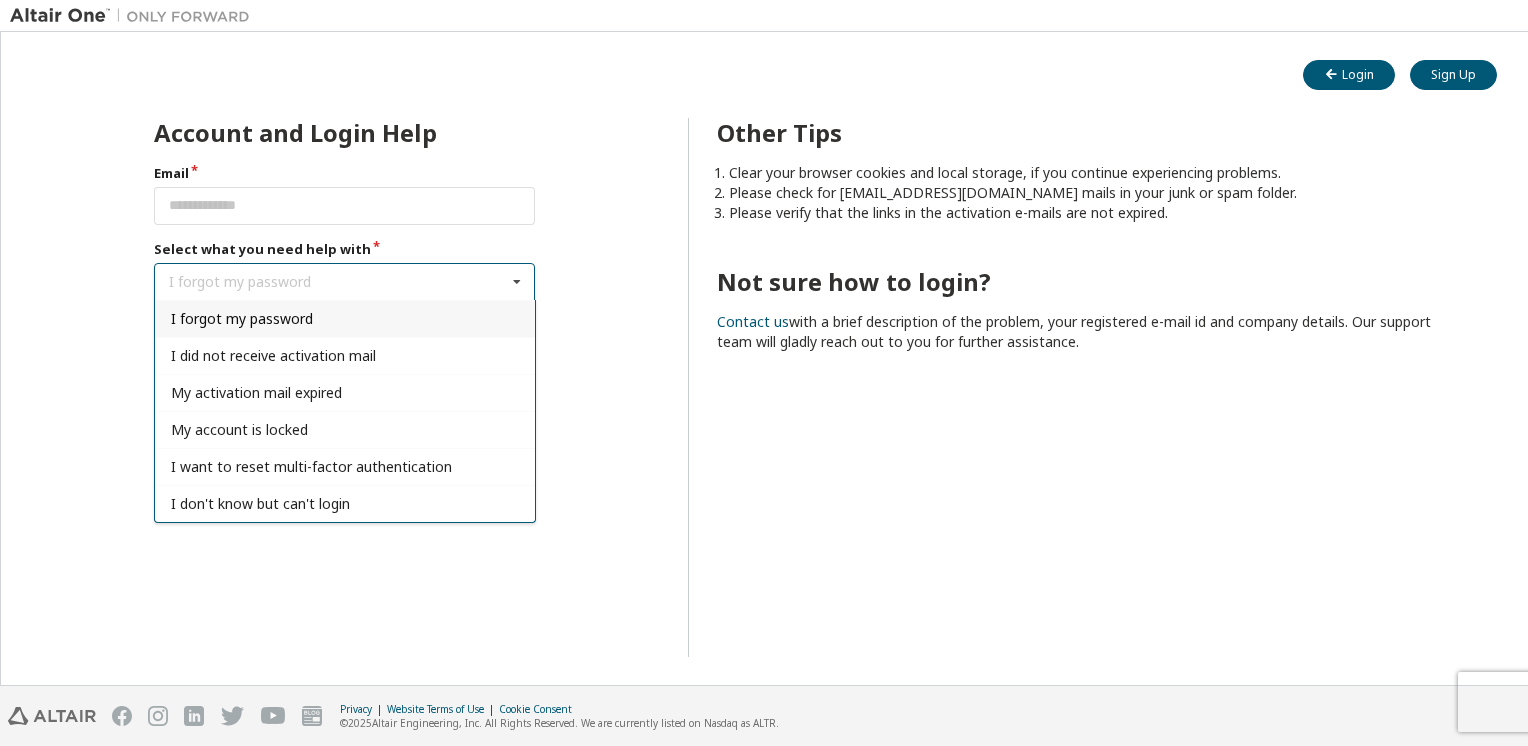 click on "I forgot my password" at bounding box center (345, 318) 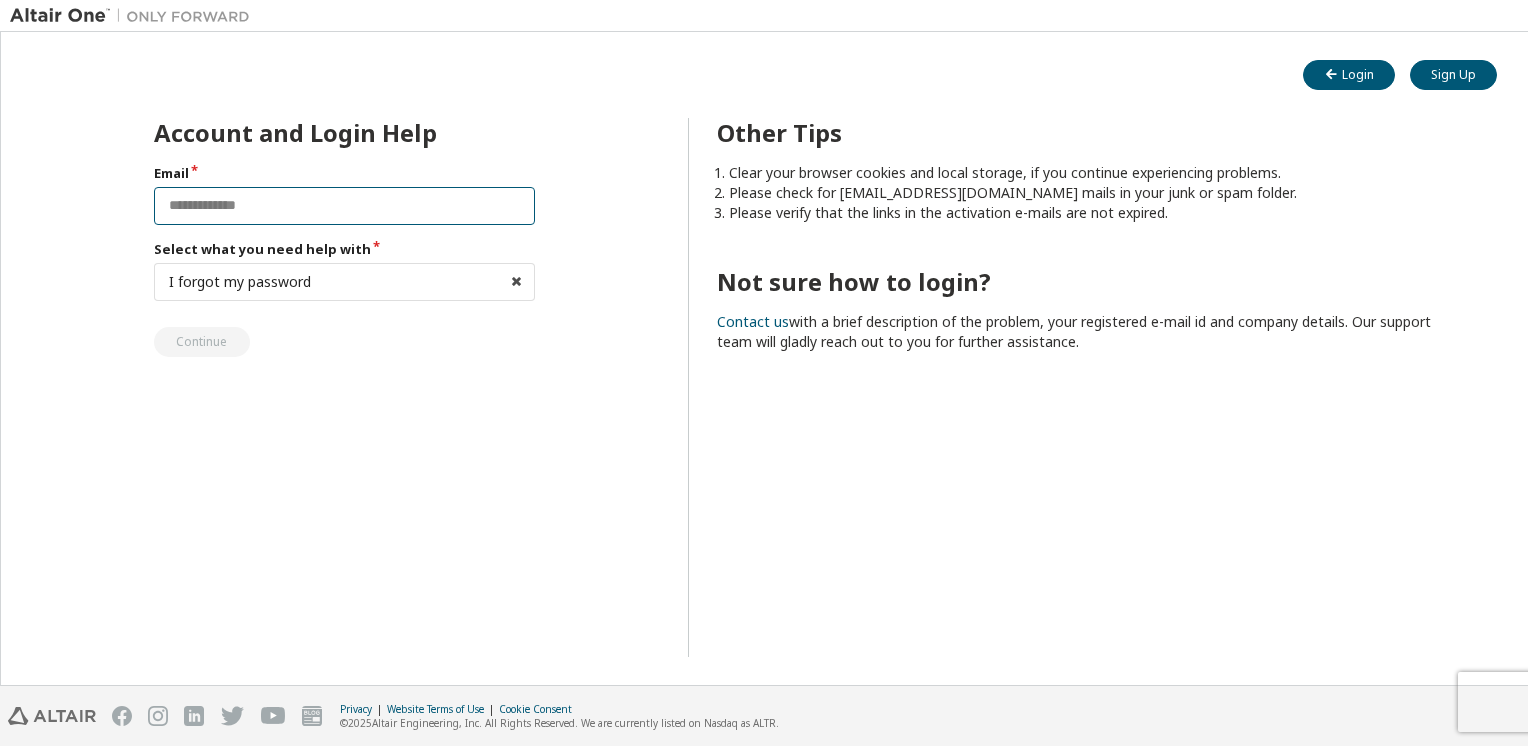 click at bounding box center (345, 206) 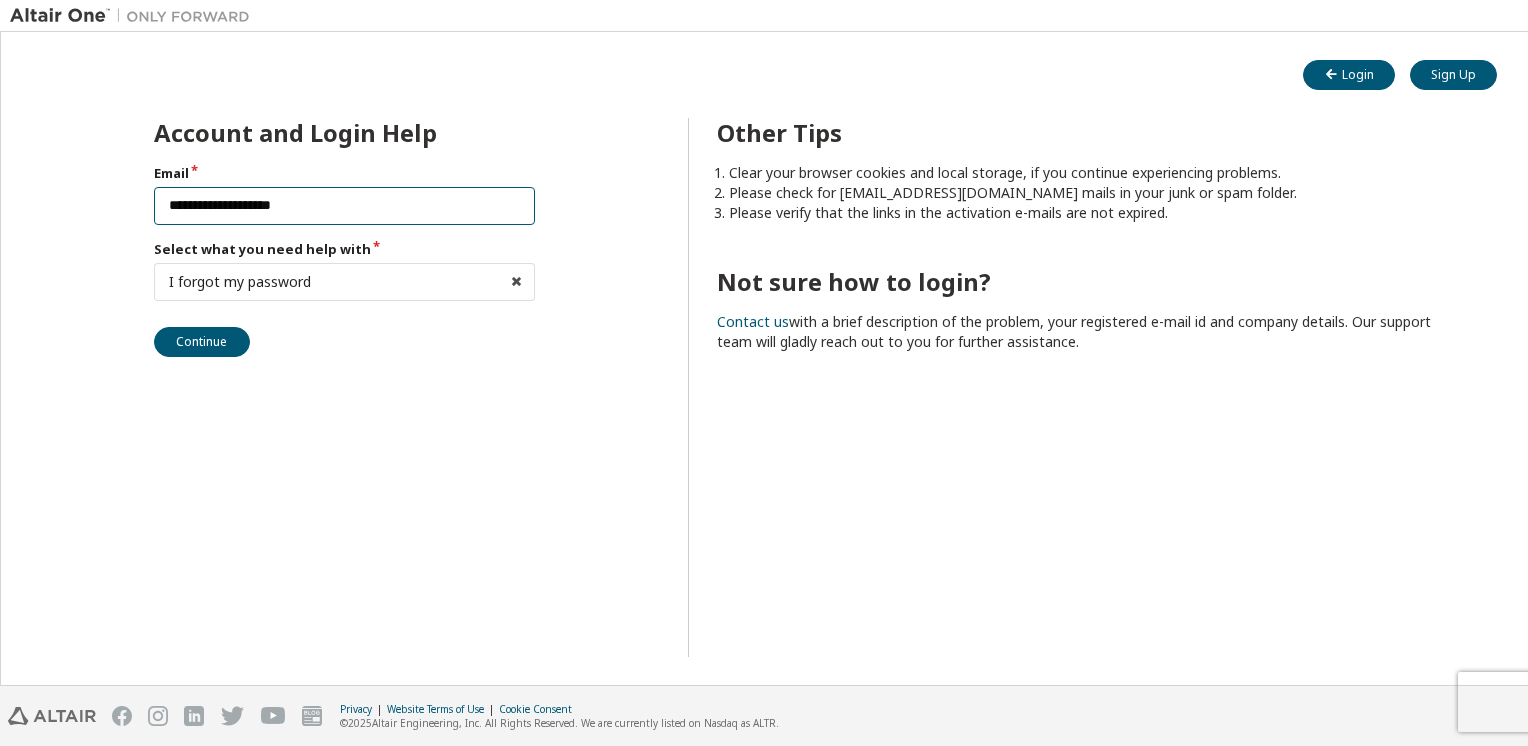click on "**********" at bounding box center [345, 206] 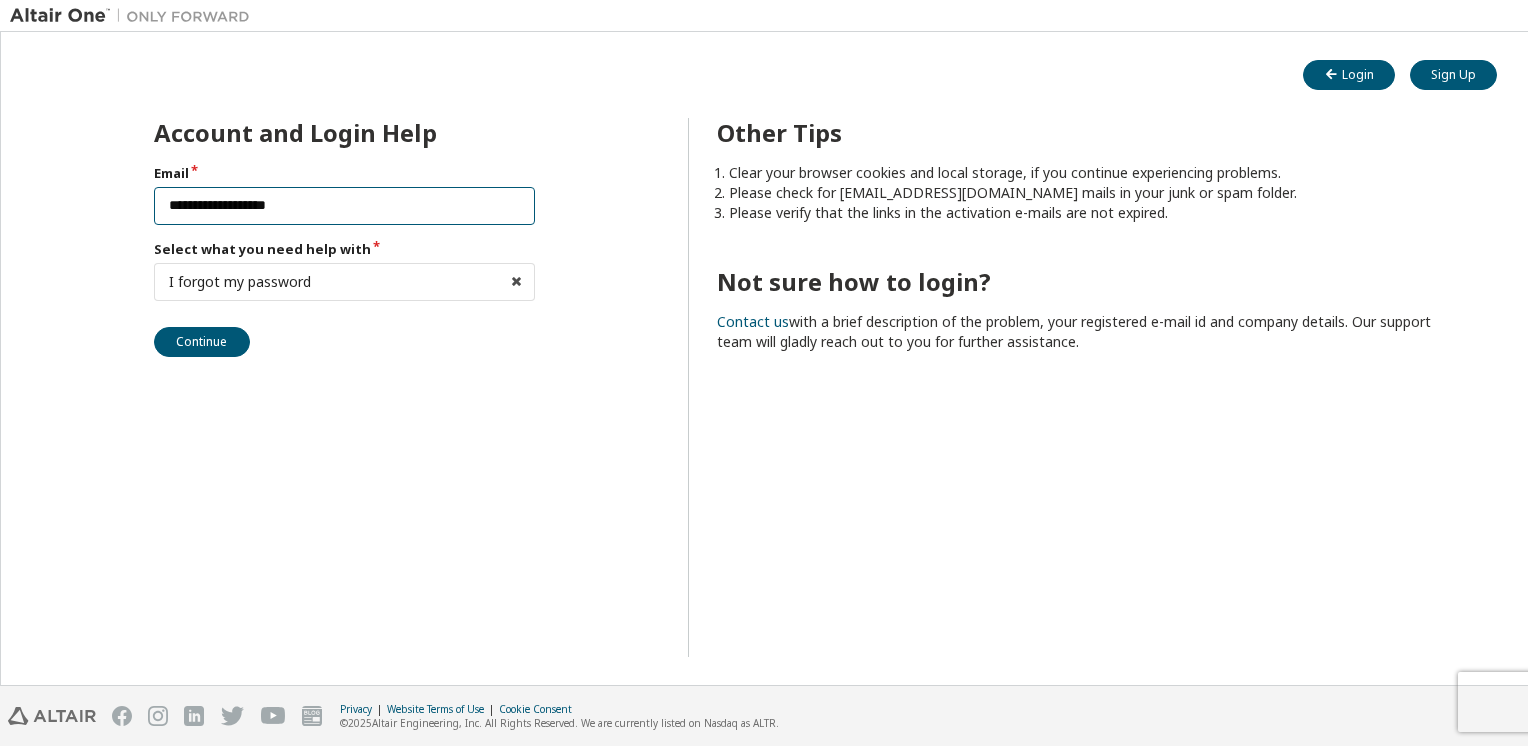 type on "**********" 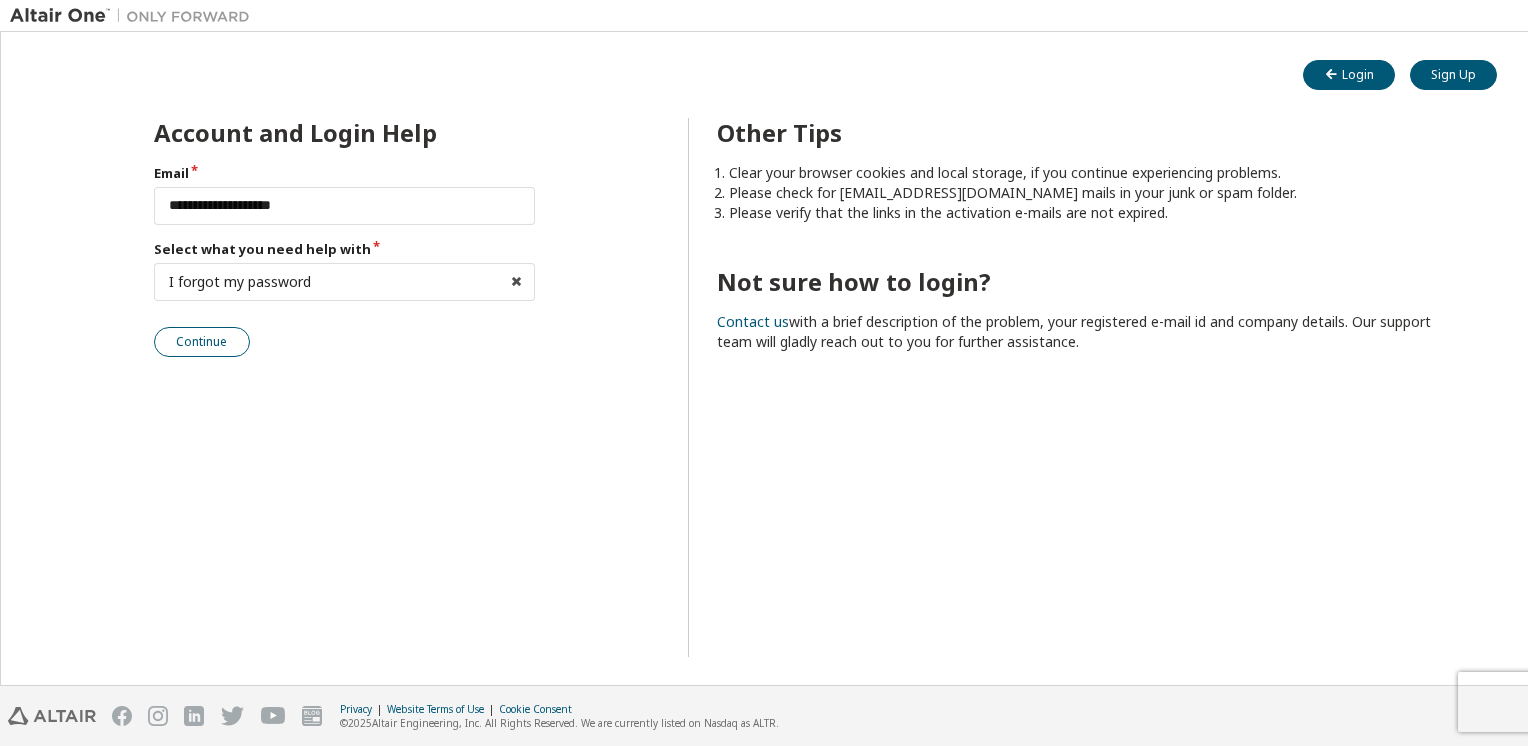 click on "Continue" at bounding box center [202, 342] 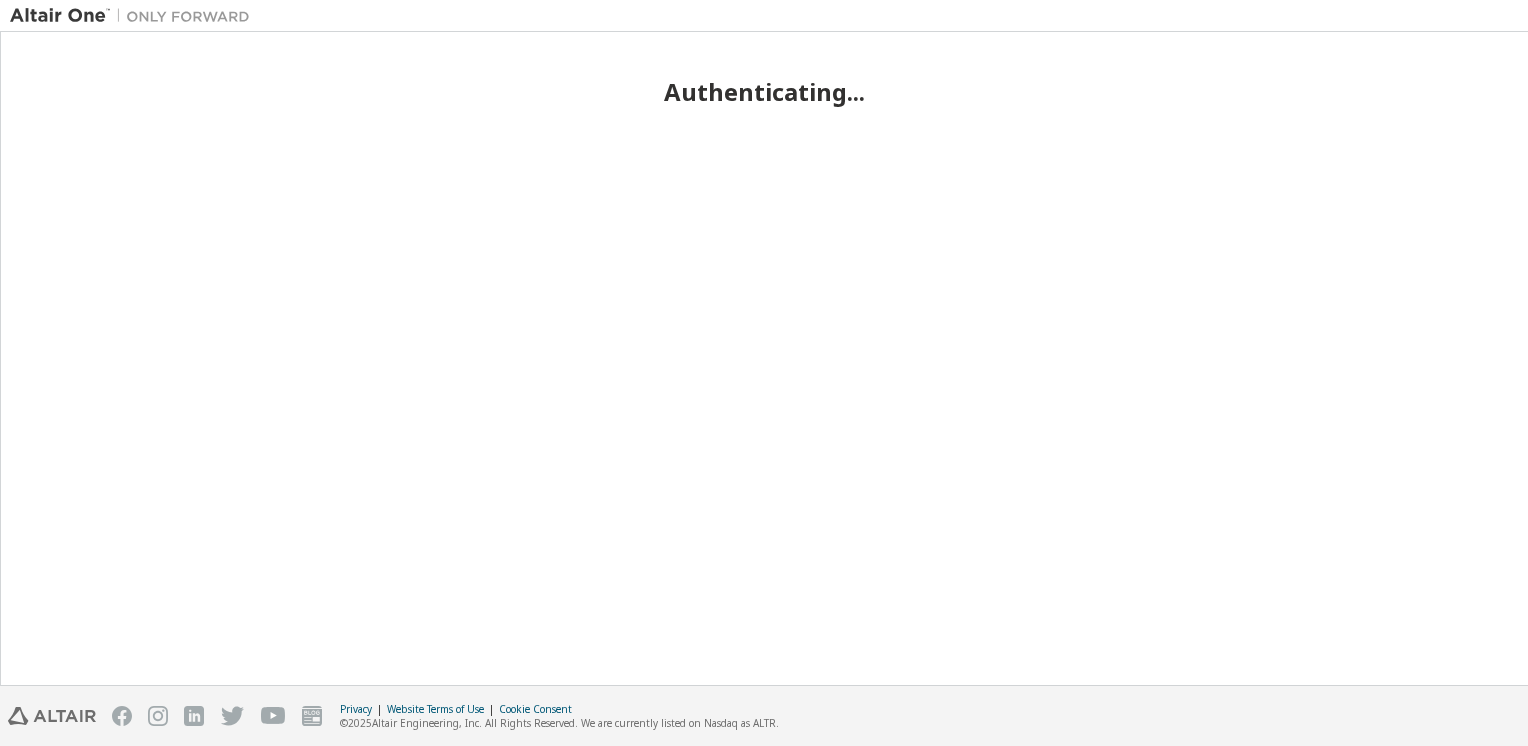 scroll, scrollTop: 0, scrollLeft: 0, axis: both 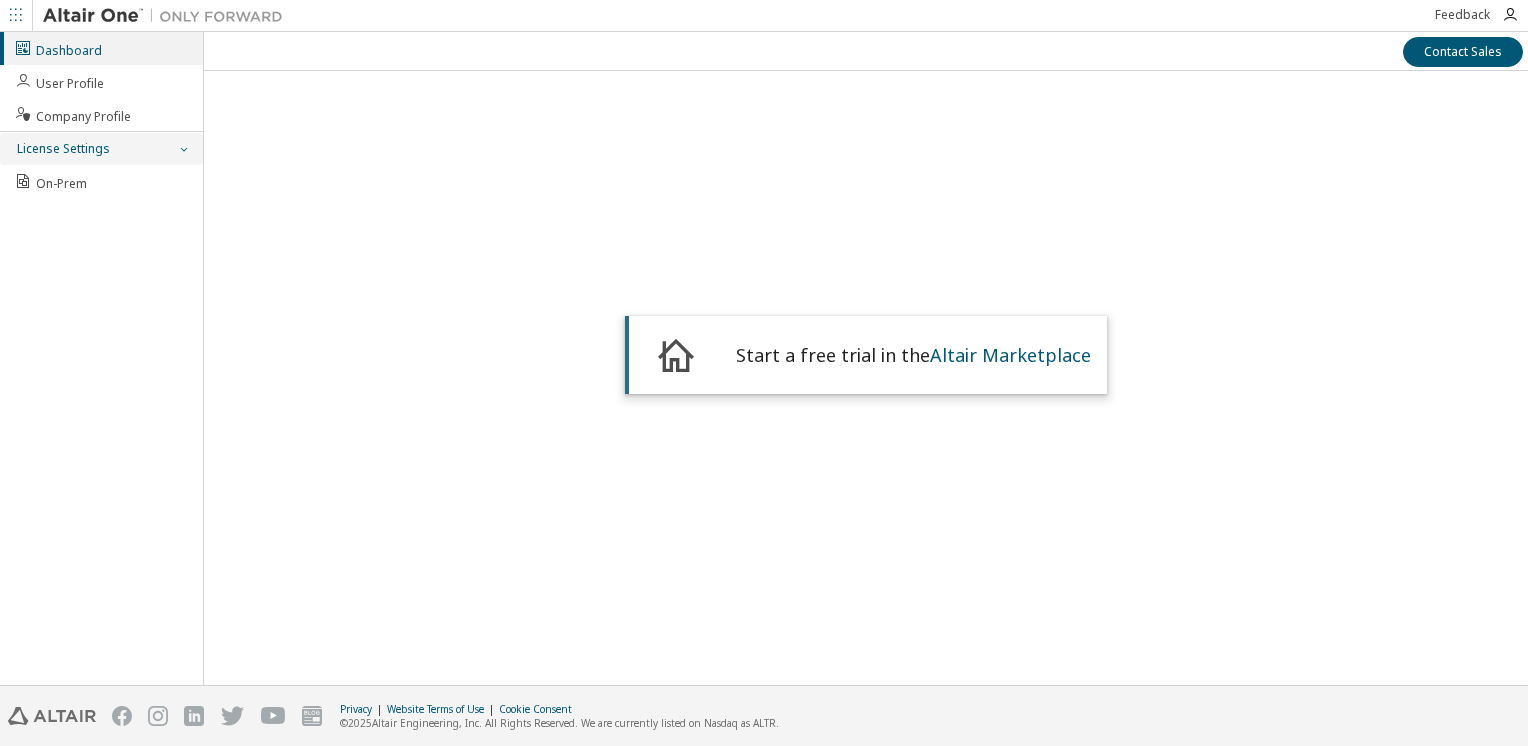 click at bounding box center (183, 149) 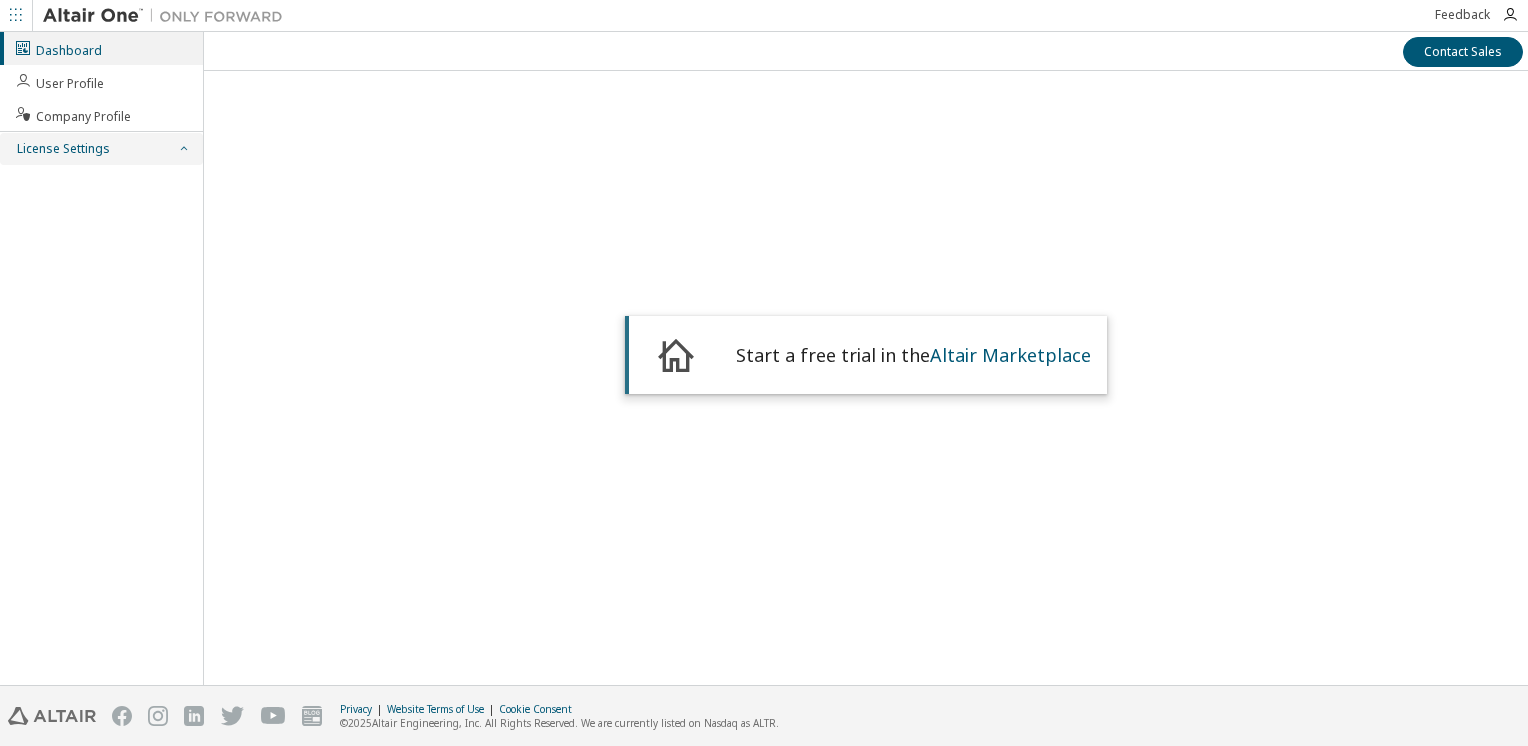 click at bounding box center [183, 149] 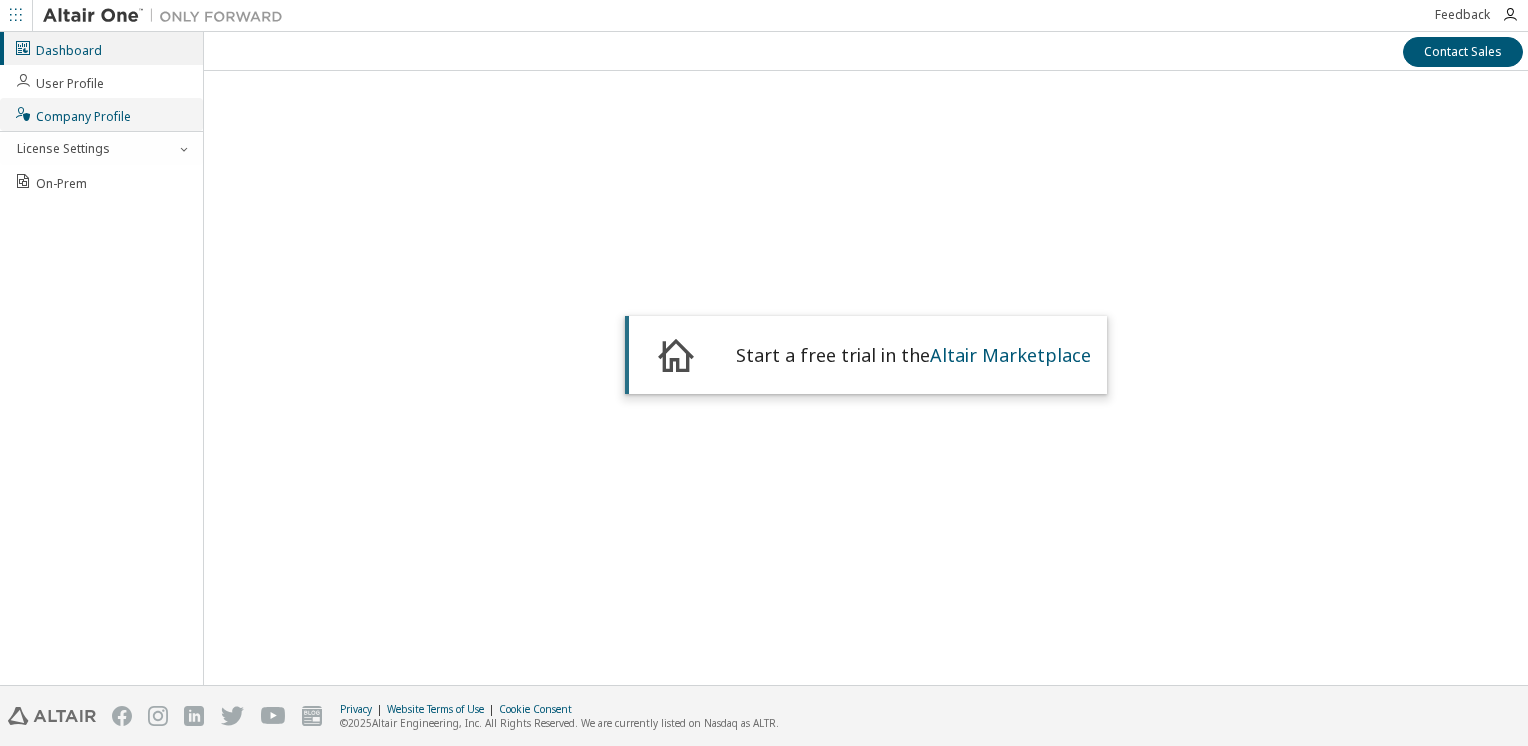 click on "Company Profile" at bounding box center [72, 114] 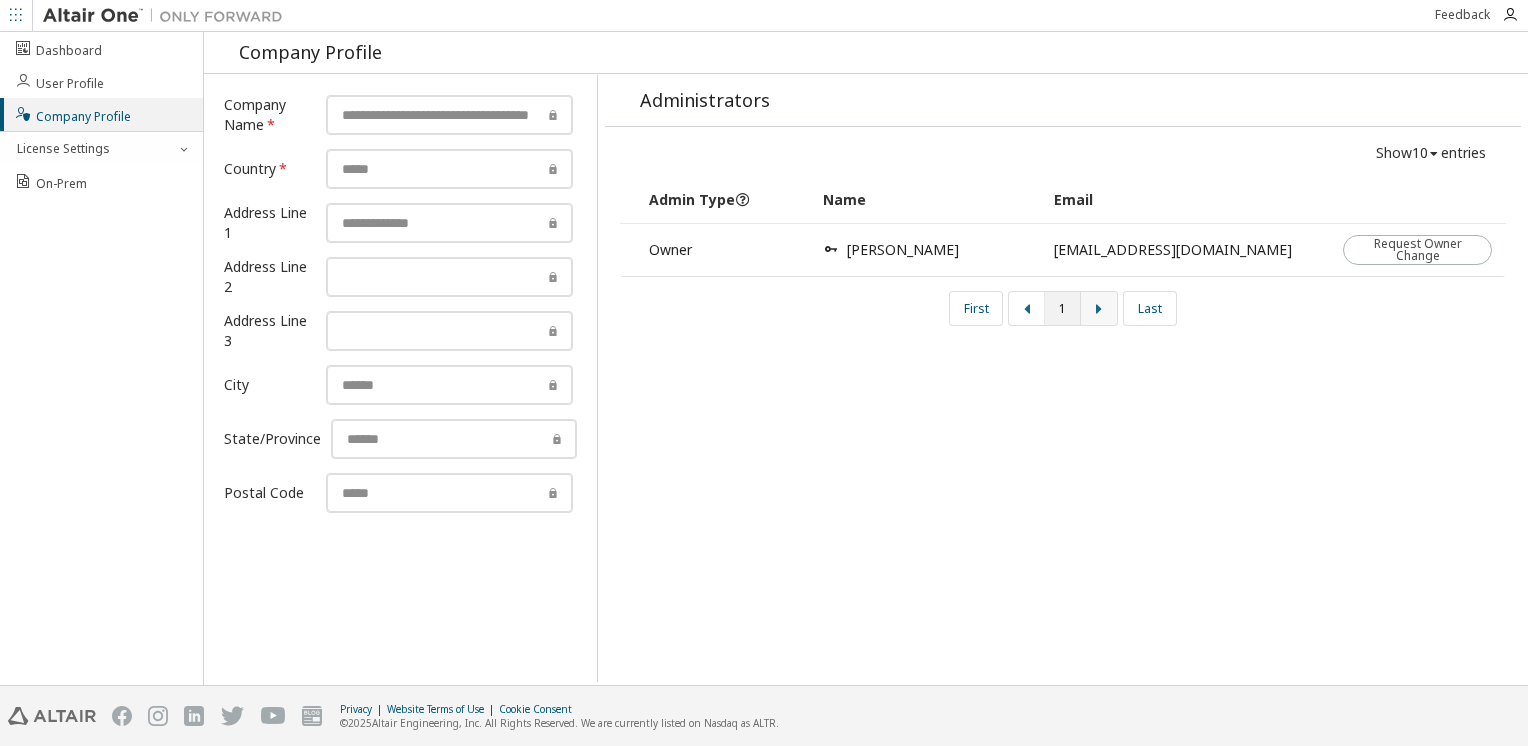 click at bounding box center (1099, 308) 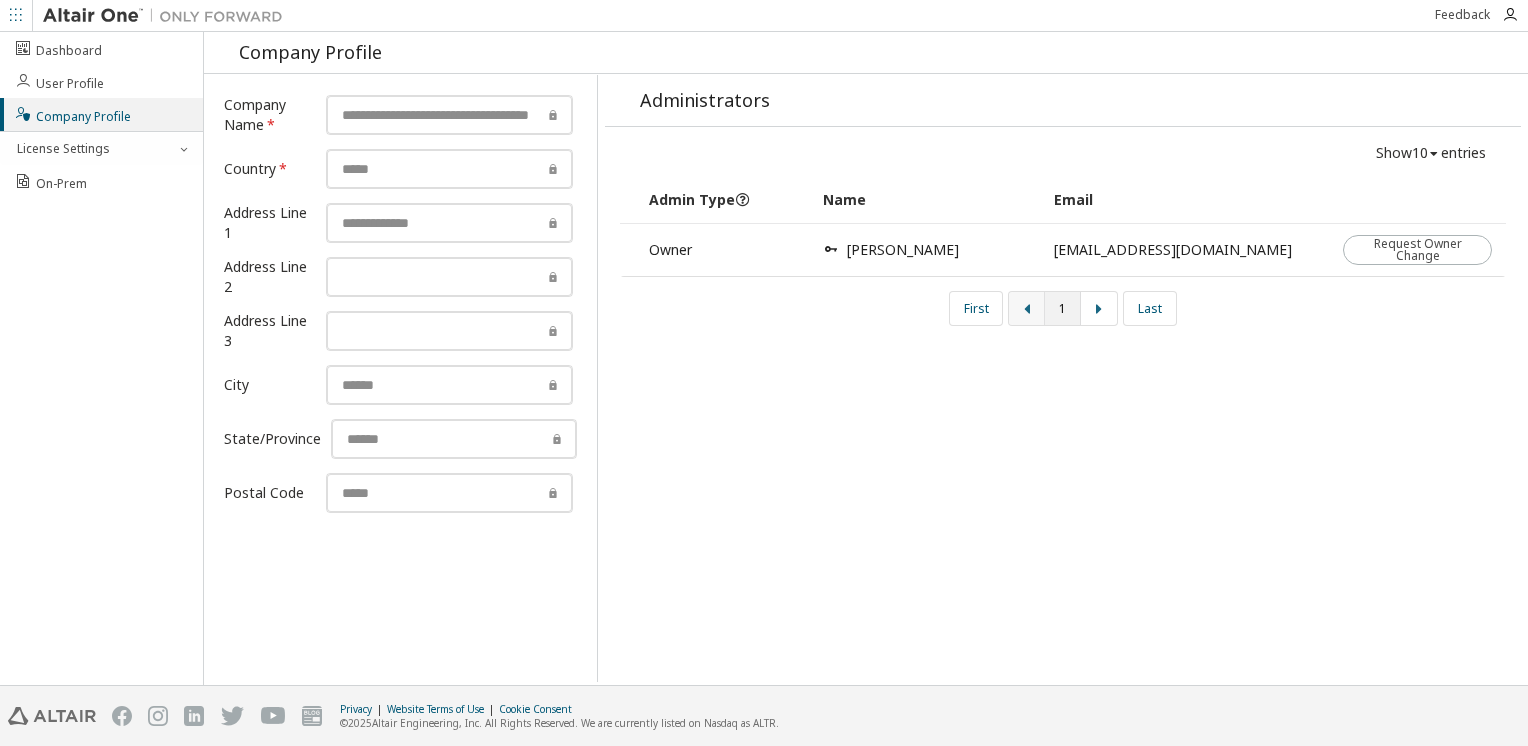 click at bounding box center [1027, 308] 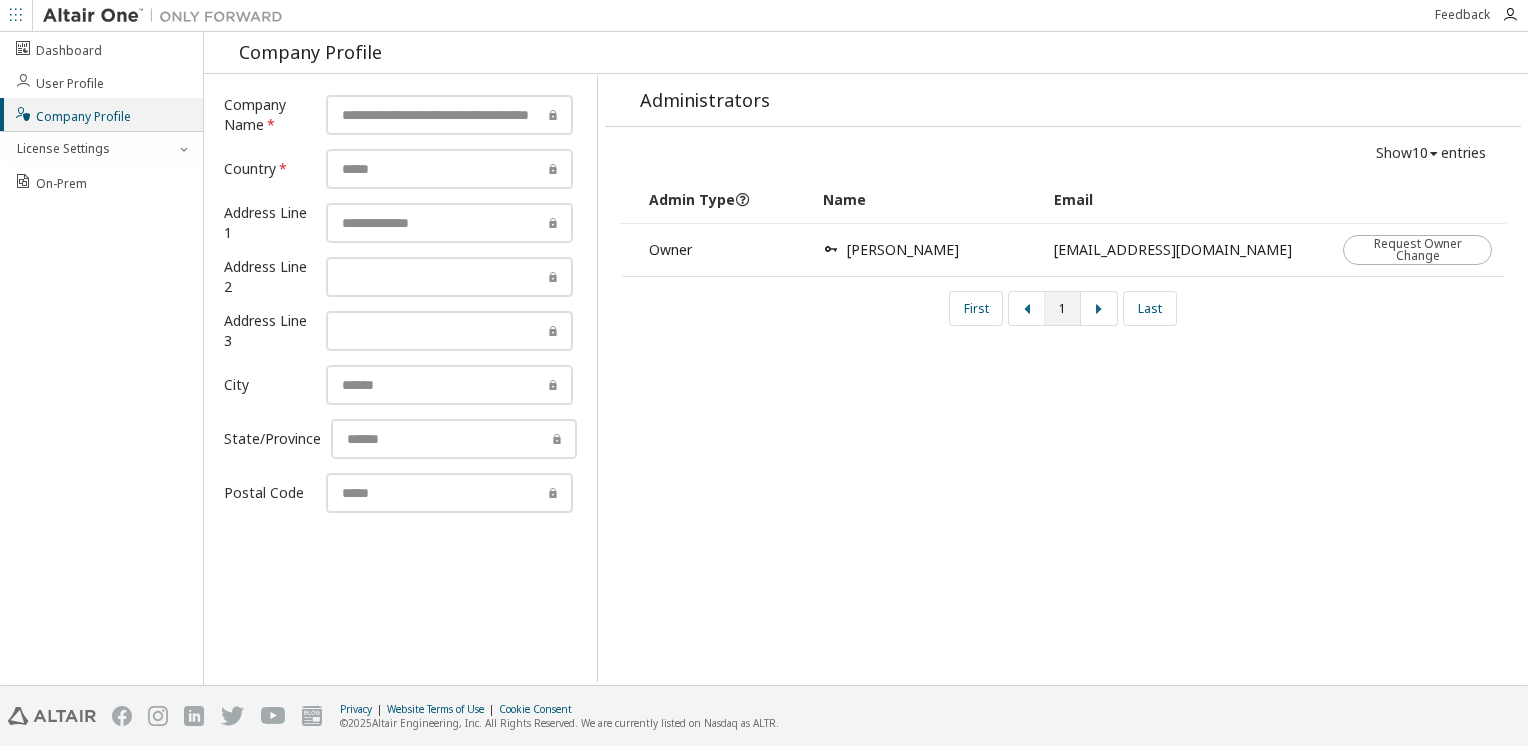 click on "Administrators Show  10 10 30 50 100 entries Admin Type  Name Email Owner   [PERSON_NAME] [EMAIL_ADDRESS][DOMAIN_NAME] Request Owner Change First 1 Last" at bounding box center (1062, 378) 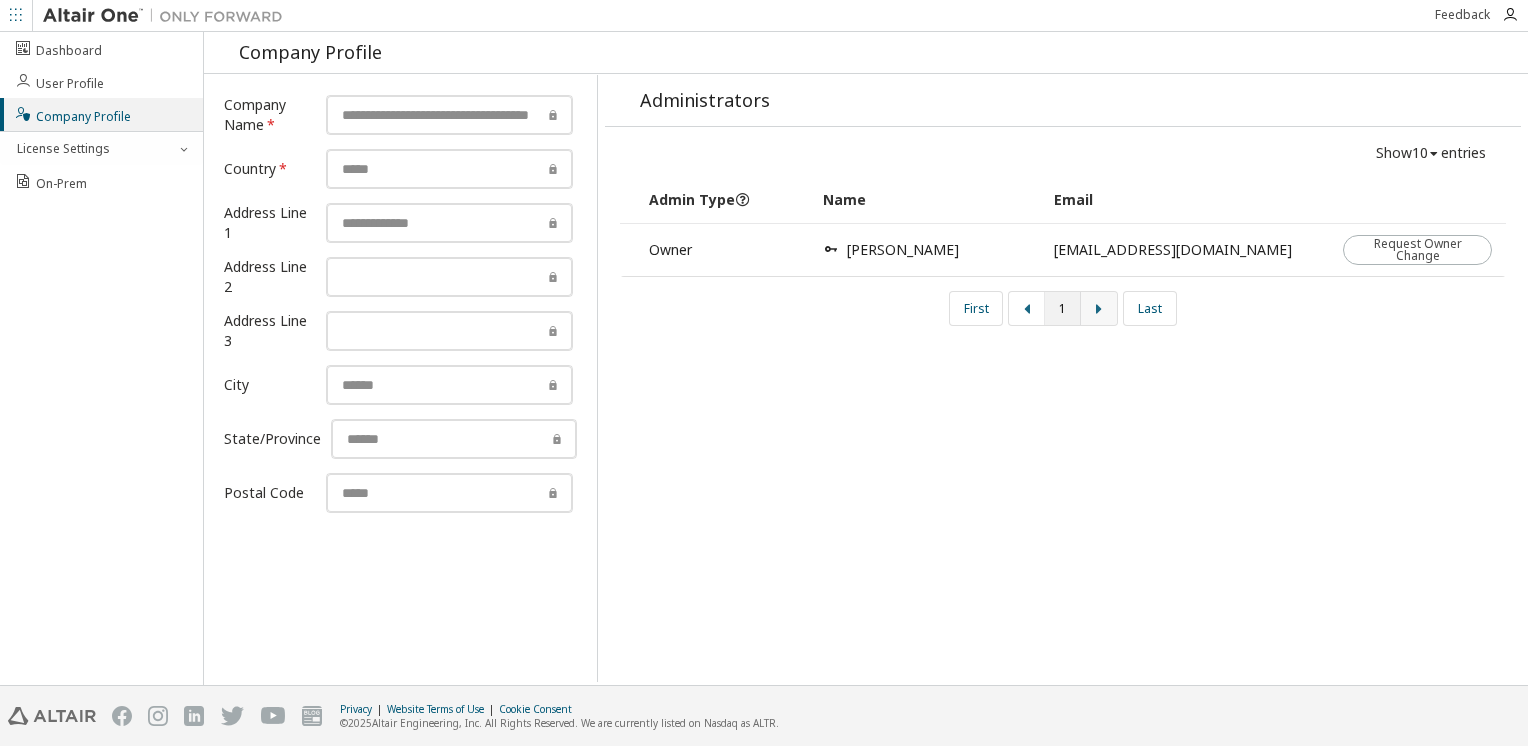 click at bounding box center [1099, 308] 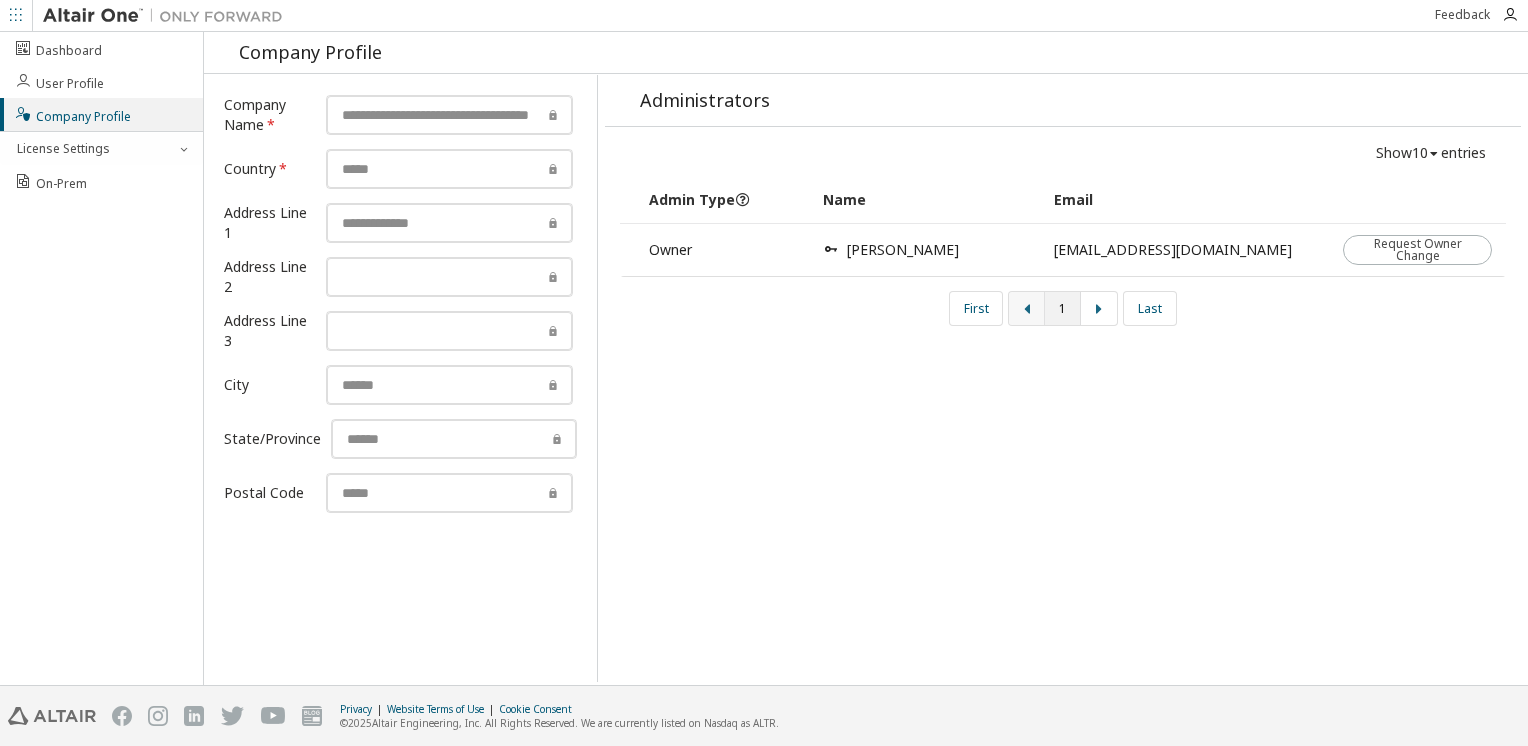 click at bounding box center (1027, 309) 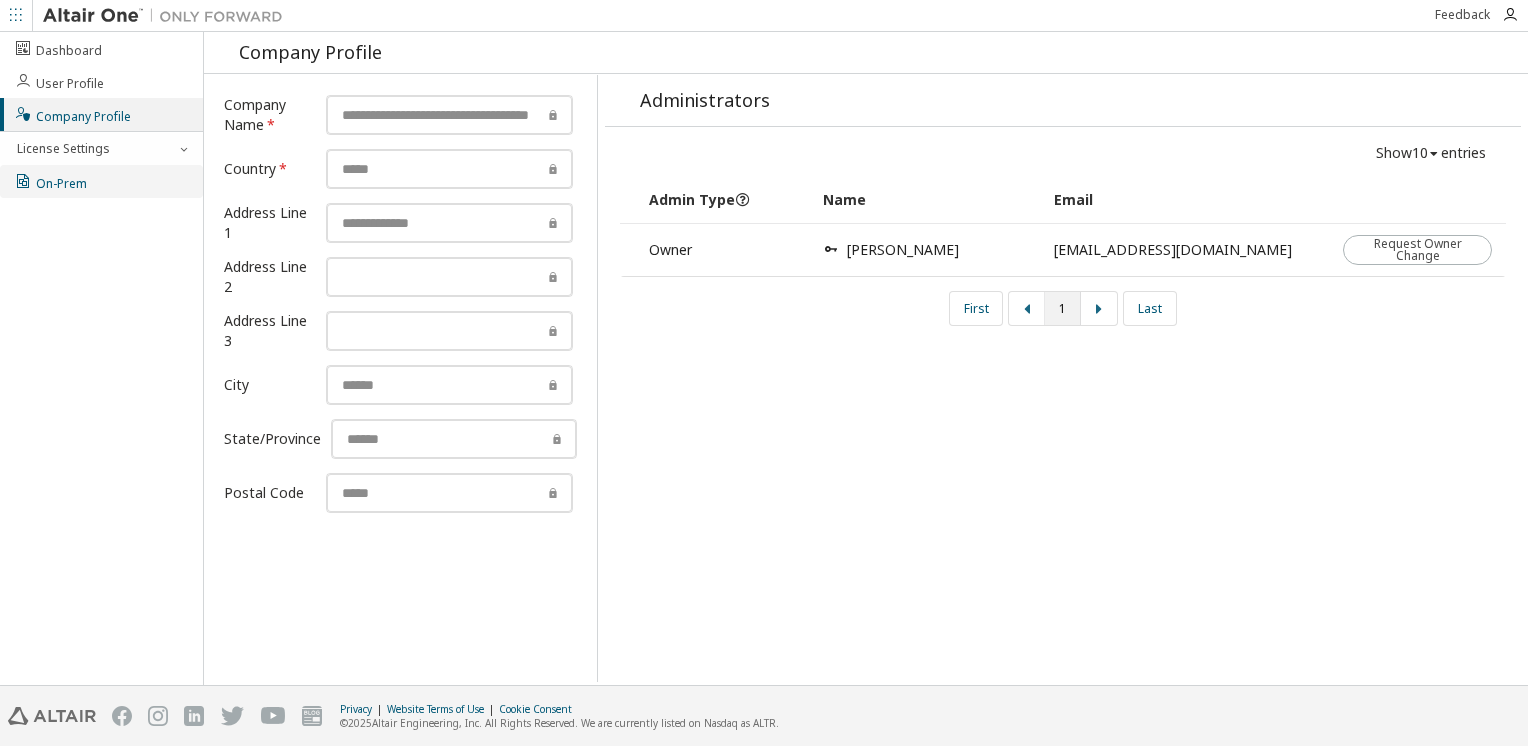 click on "On-Prem" at bounding box center (50, 181) 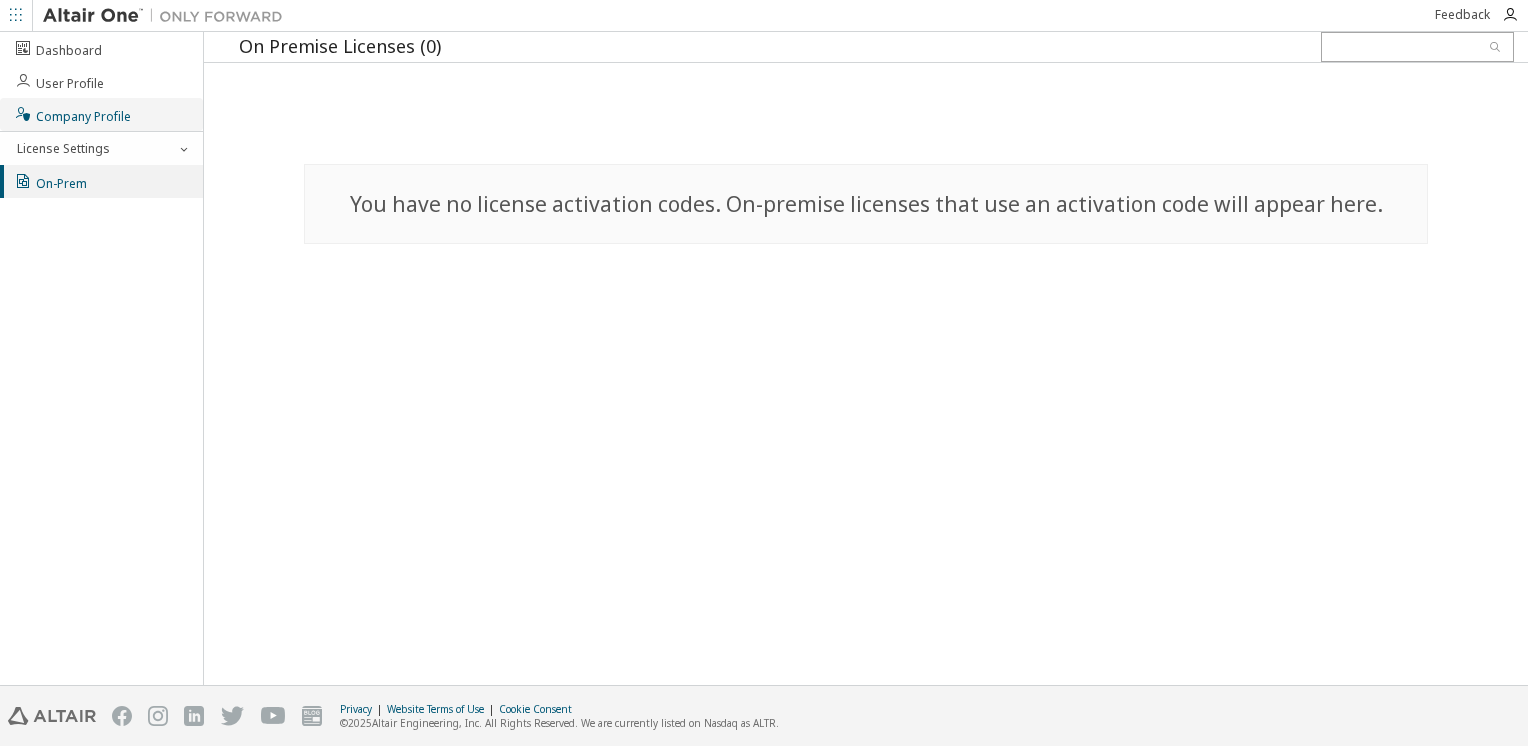 click on "Company Profile" at bounding box center (72, 114) 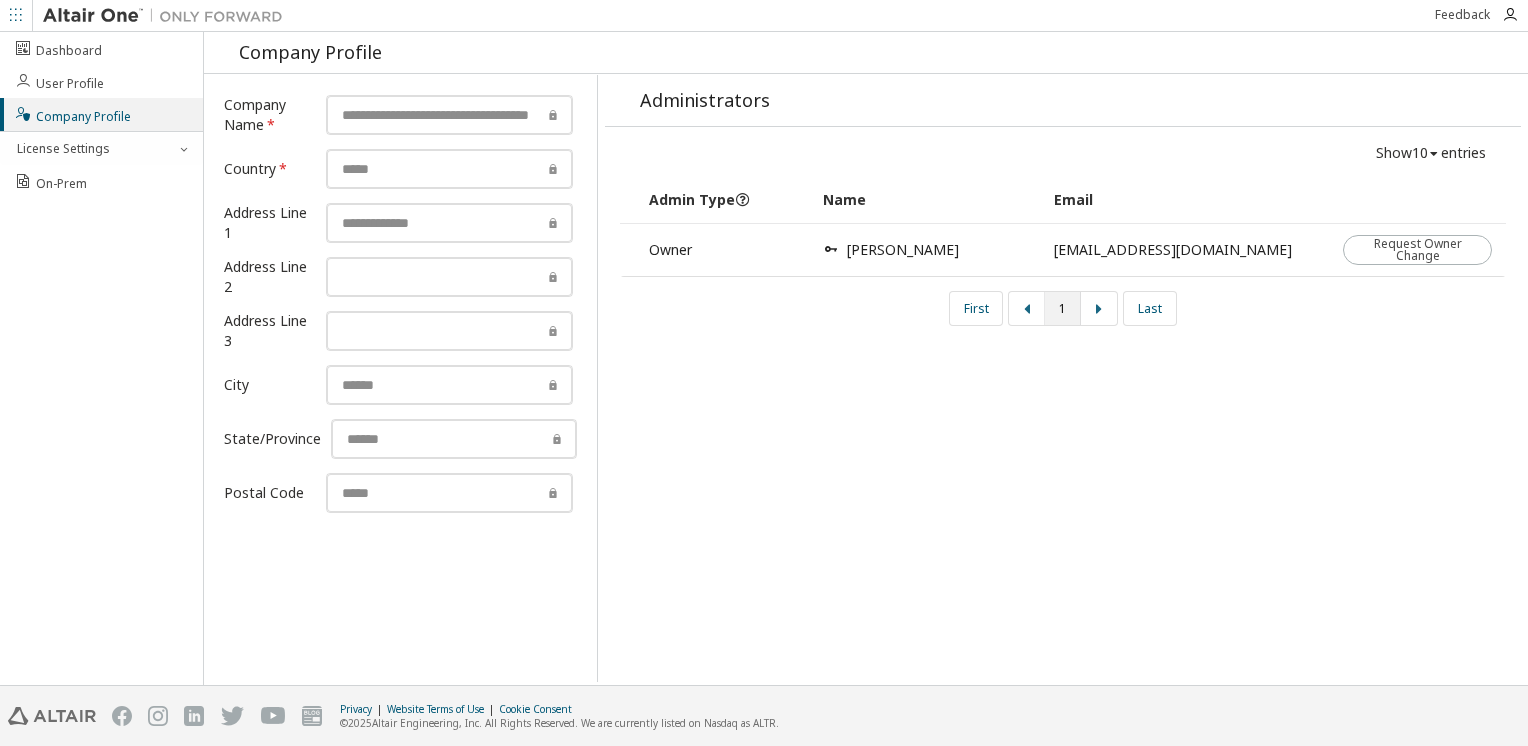 click on "Administrators Show  10 10 30 50 100 entries Admin Type  Name Email Owner   [PERSON_NAME] [EMAIL_ADDRESS][DOMAIN_NAME] Request Owner Change First 1 Last" at bounding box center [1062, 378] 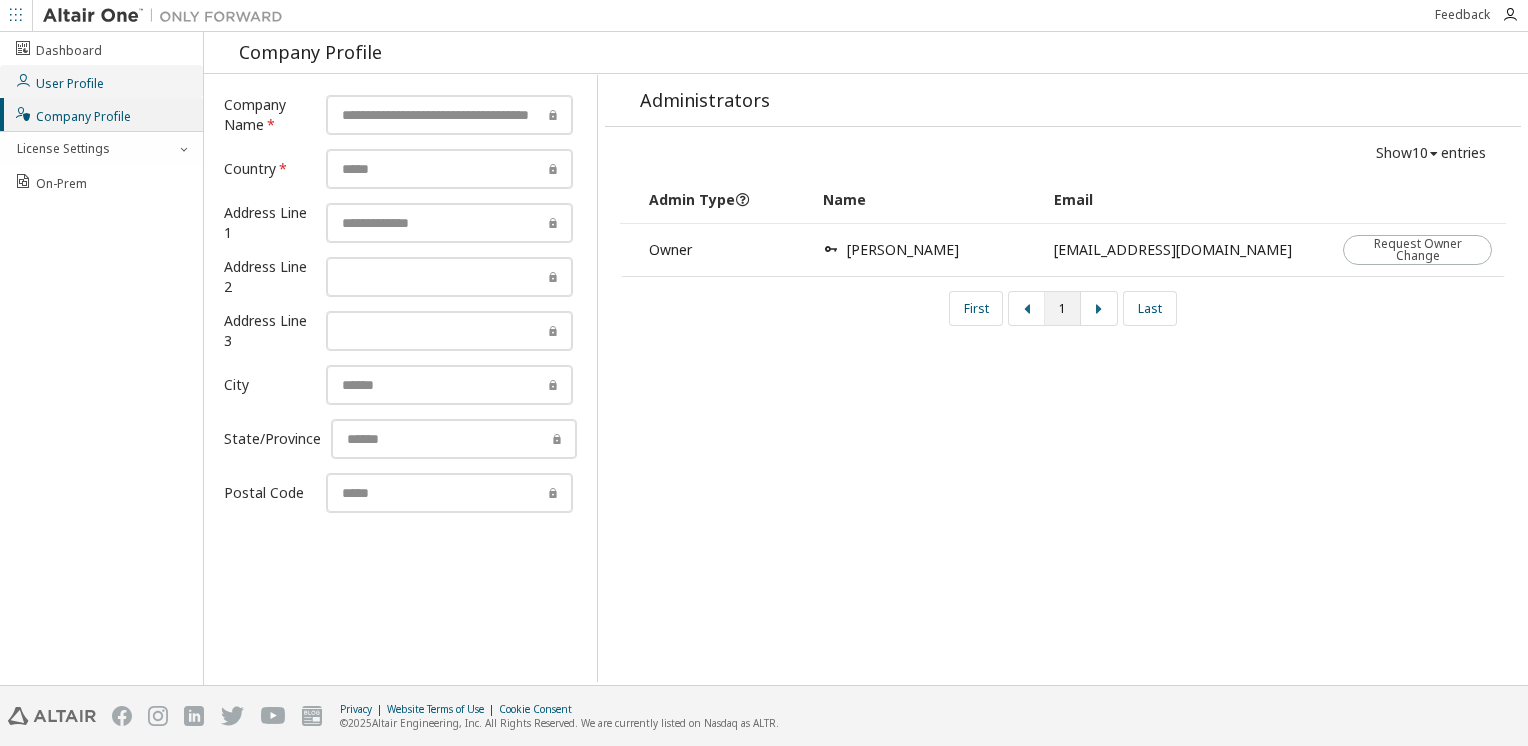 click on "User Profile" at bounding box center (59, 81) 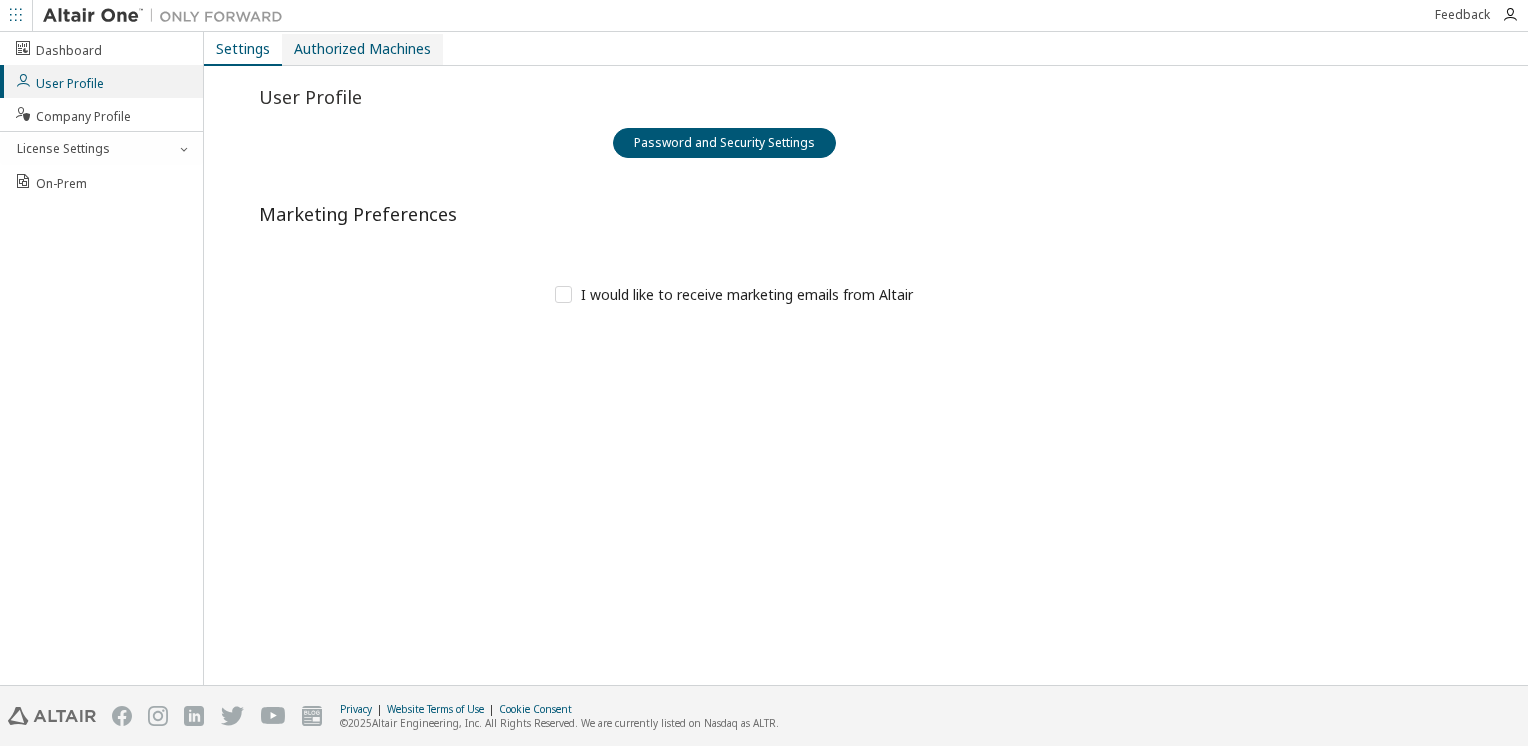 click on "Authorized Machines" at bounding box center (362, 49) 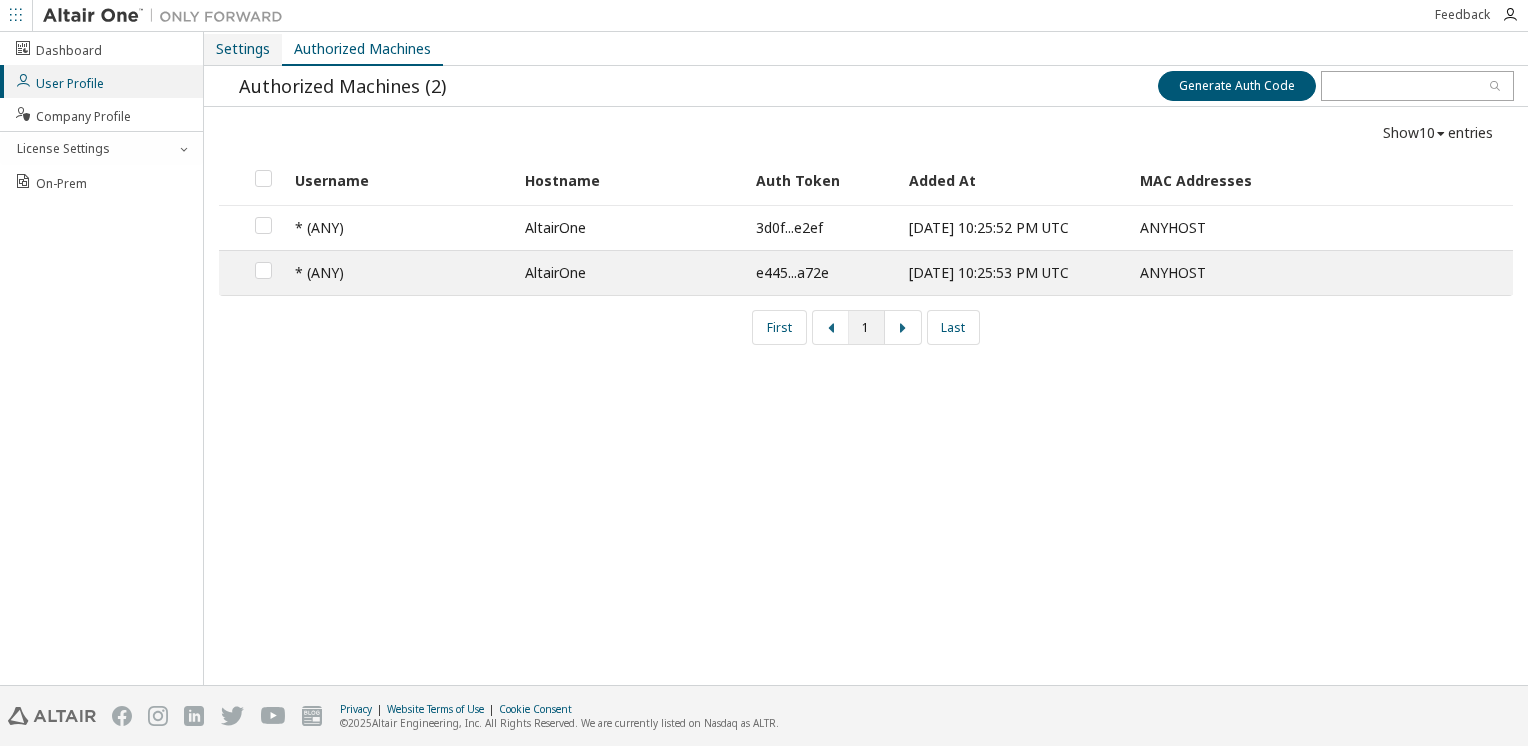 click on "Settings" at bounding box center [243, 49] 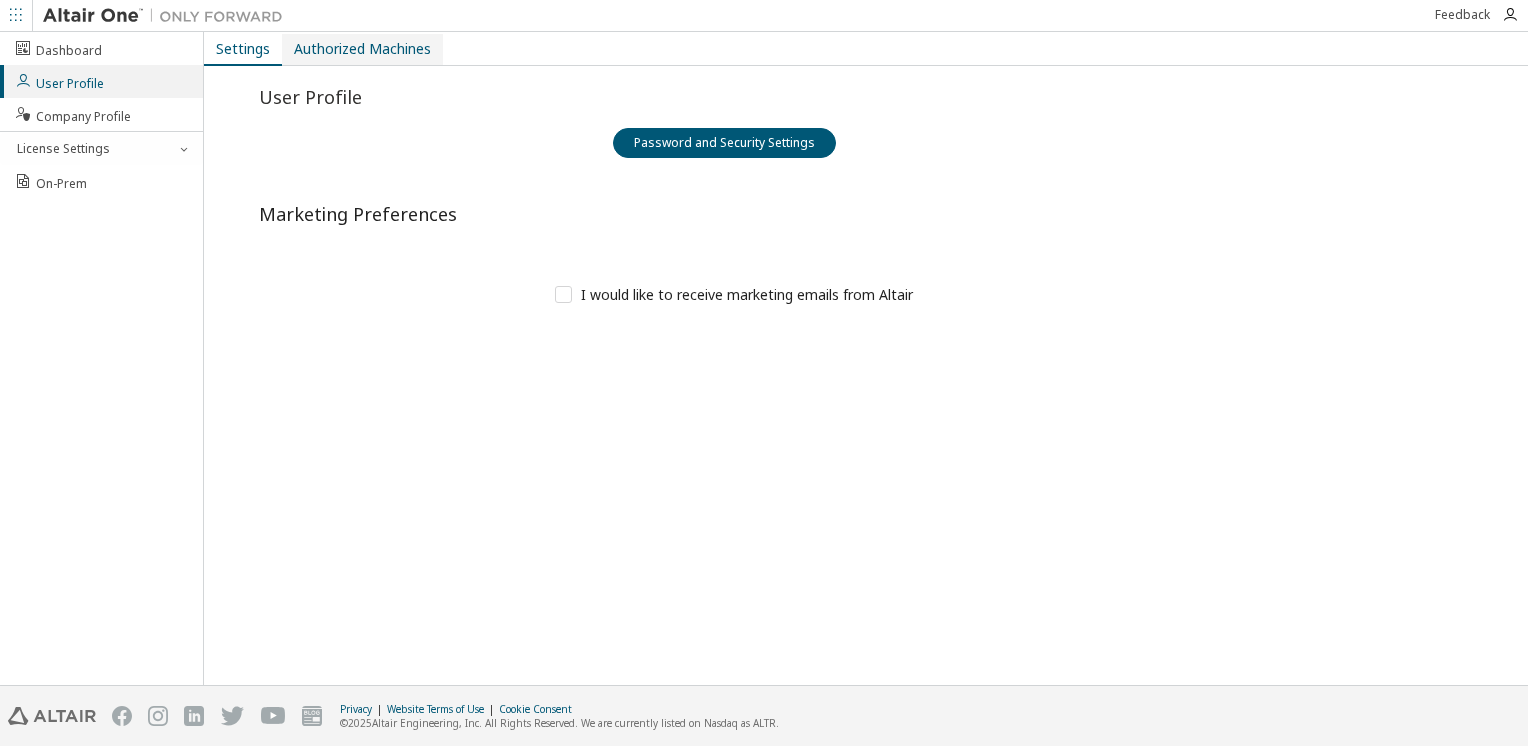 click on "Authorized Machines" at bounding box center [362, 49] 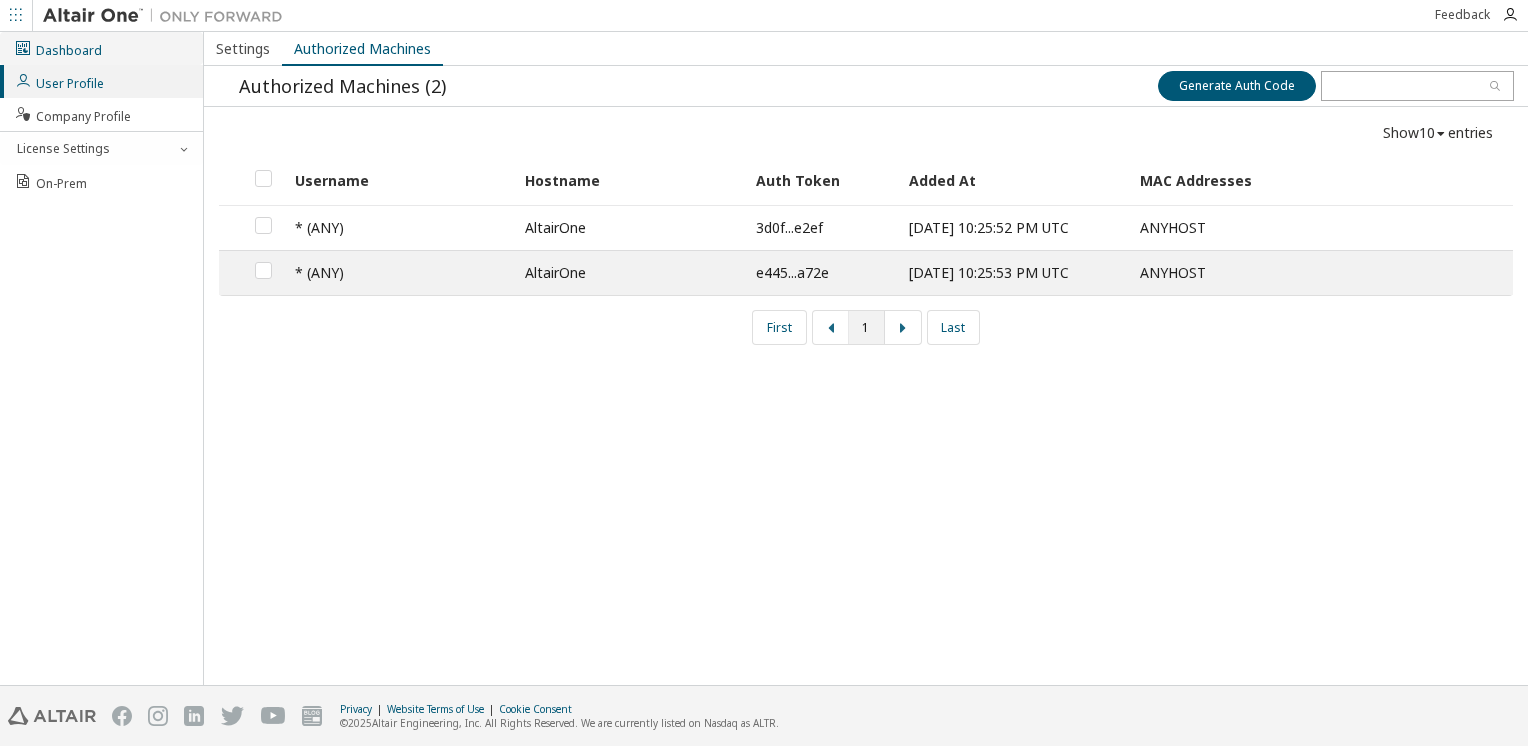 click on "Dashboard" at bounding box center (58, 48) 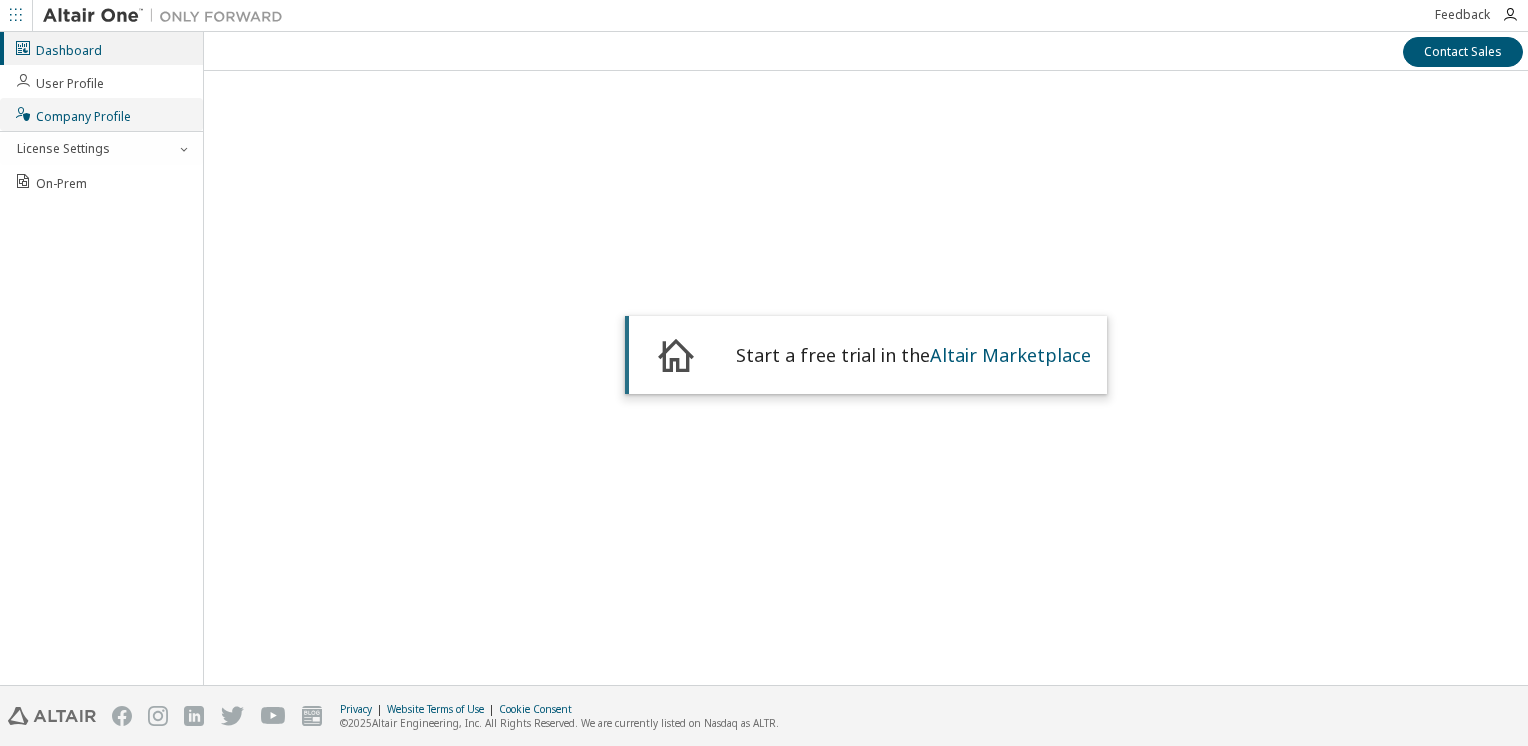 click on "Company Profile" at bounding box center (72, 114) 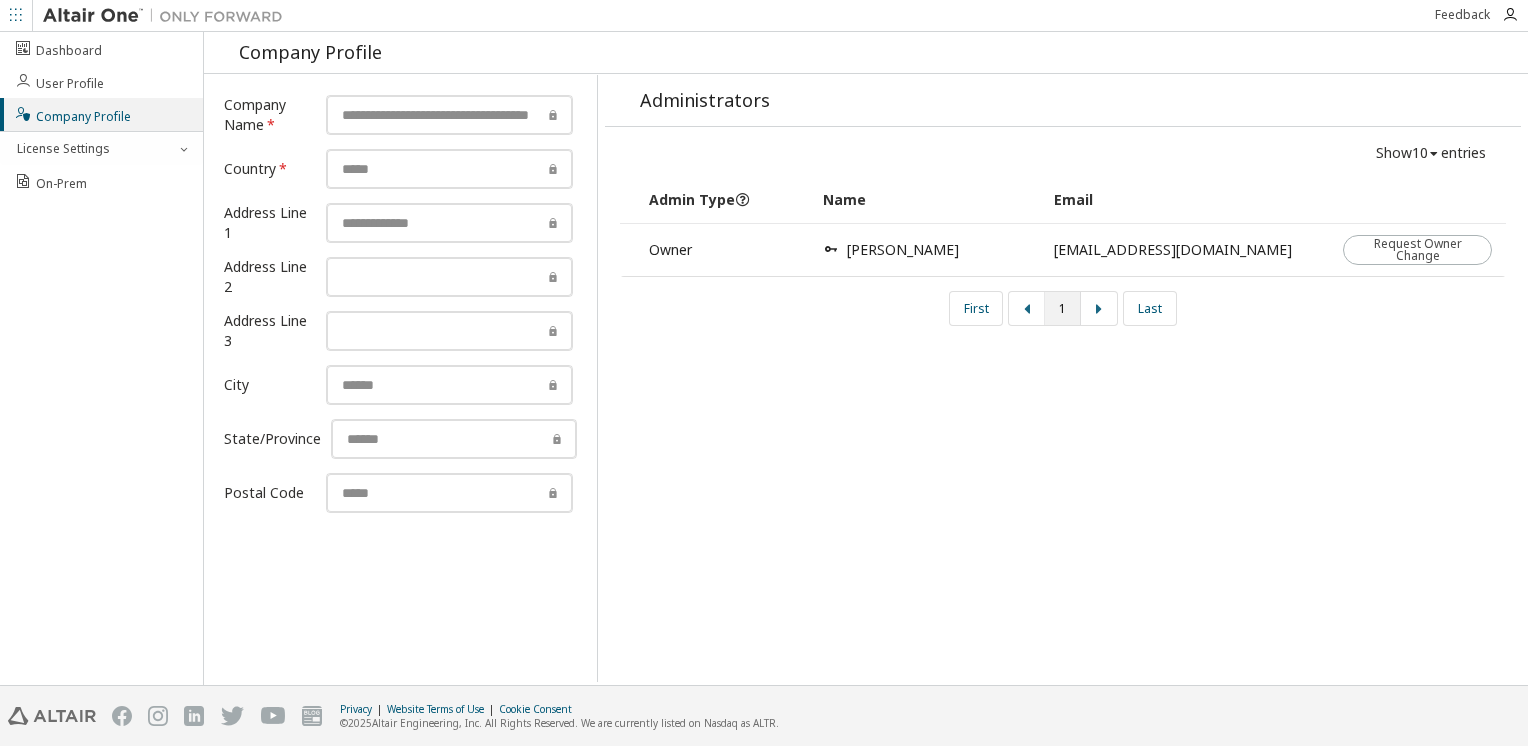 click on "Administrators Show  10 10 30 50 100 entries Admin Type  Name Email Owner   [PERSON_NAME] [EMAIL_ADDRESS][DOMAIN_NAME] Request Owner Change First 1 Last" at bounding box center [1062, 378] 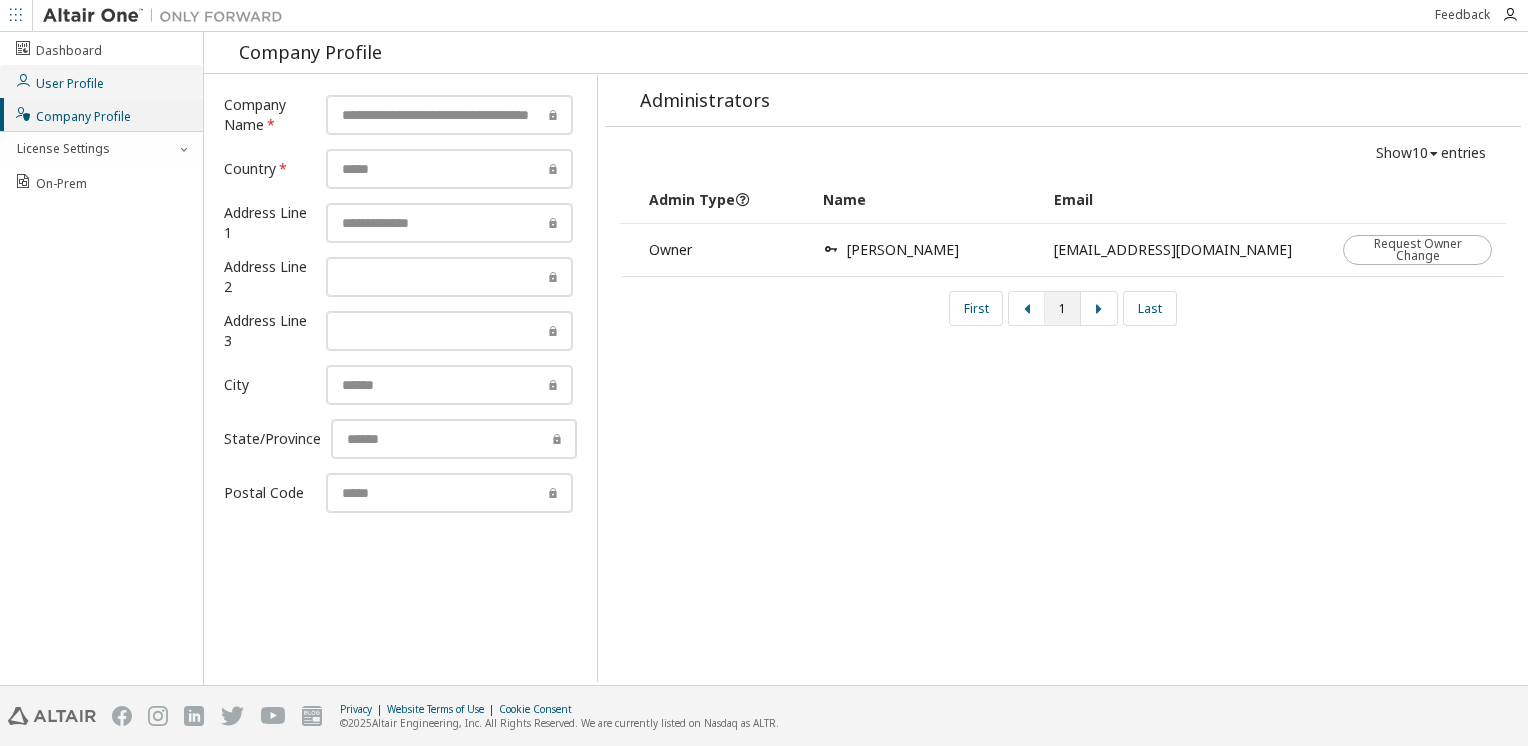 click on "User Profile" at bounding box center (59, 81) 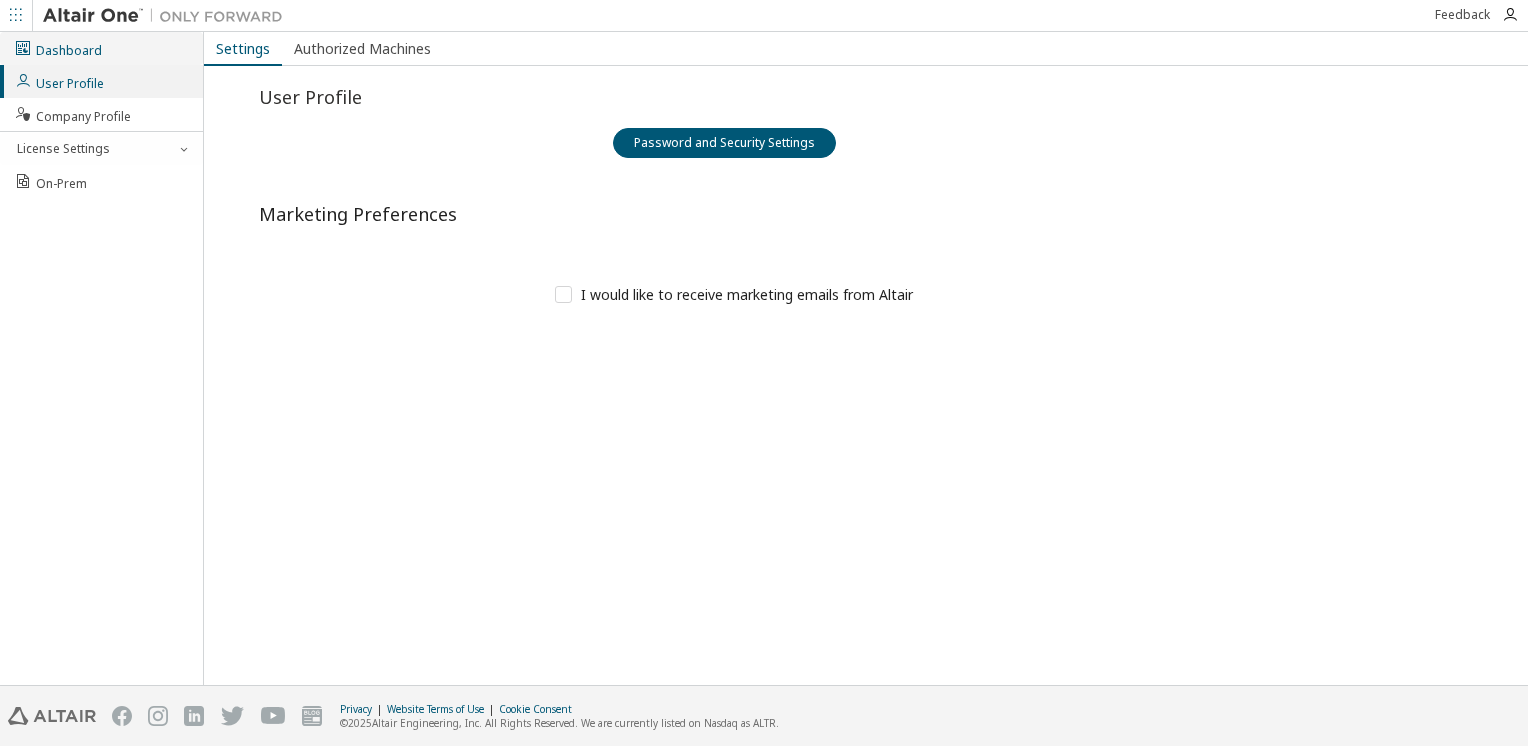 click on "Dashboard" at bounding box center [58, 48] 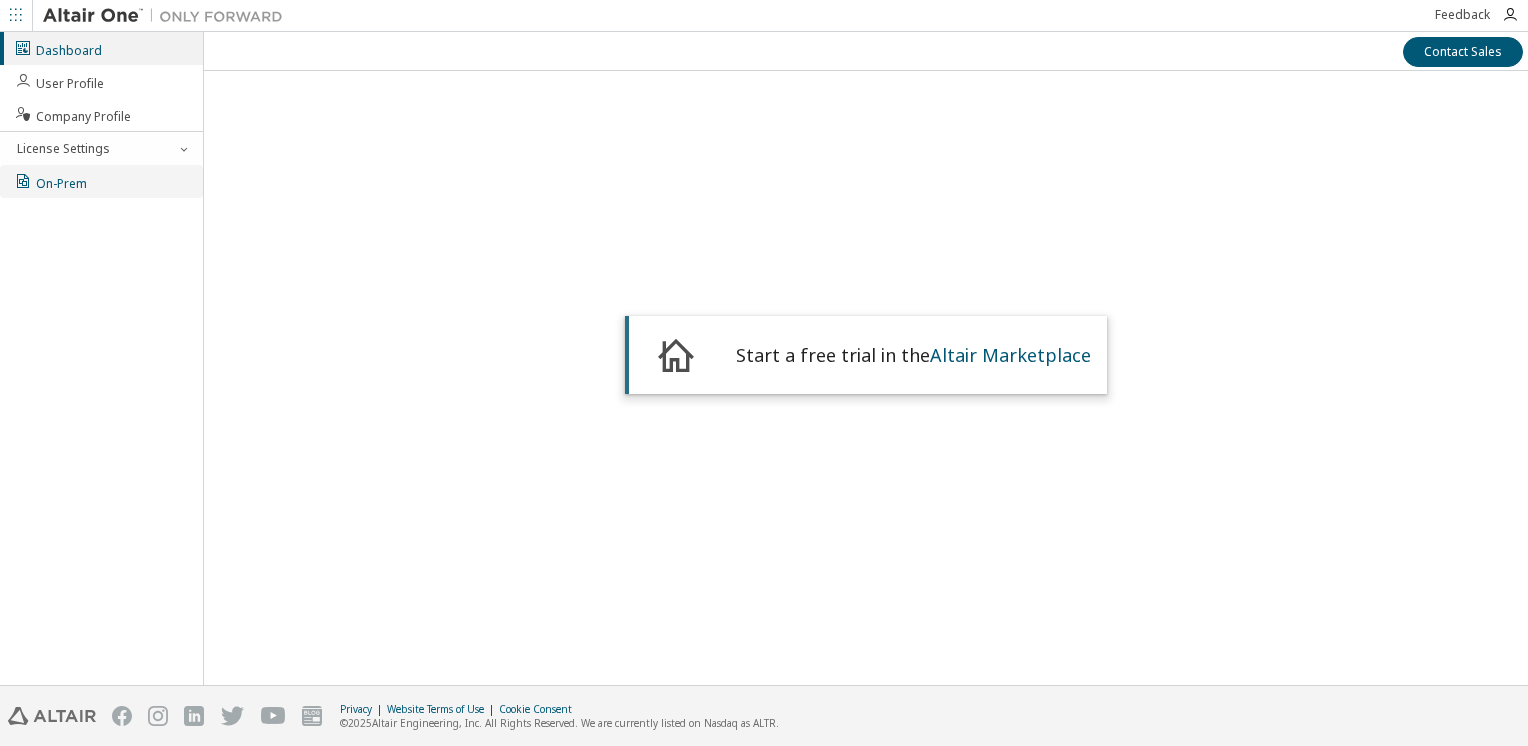 click on "On-Prem" at bounding box center [50, 181] 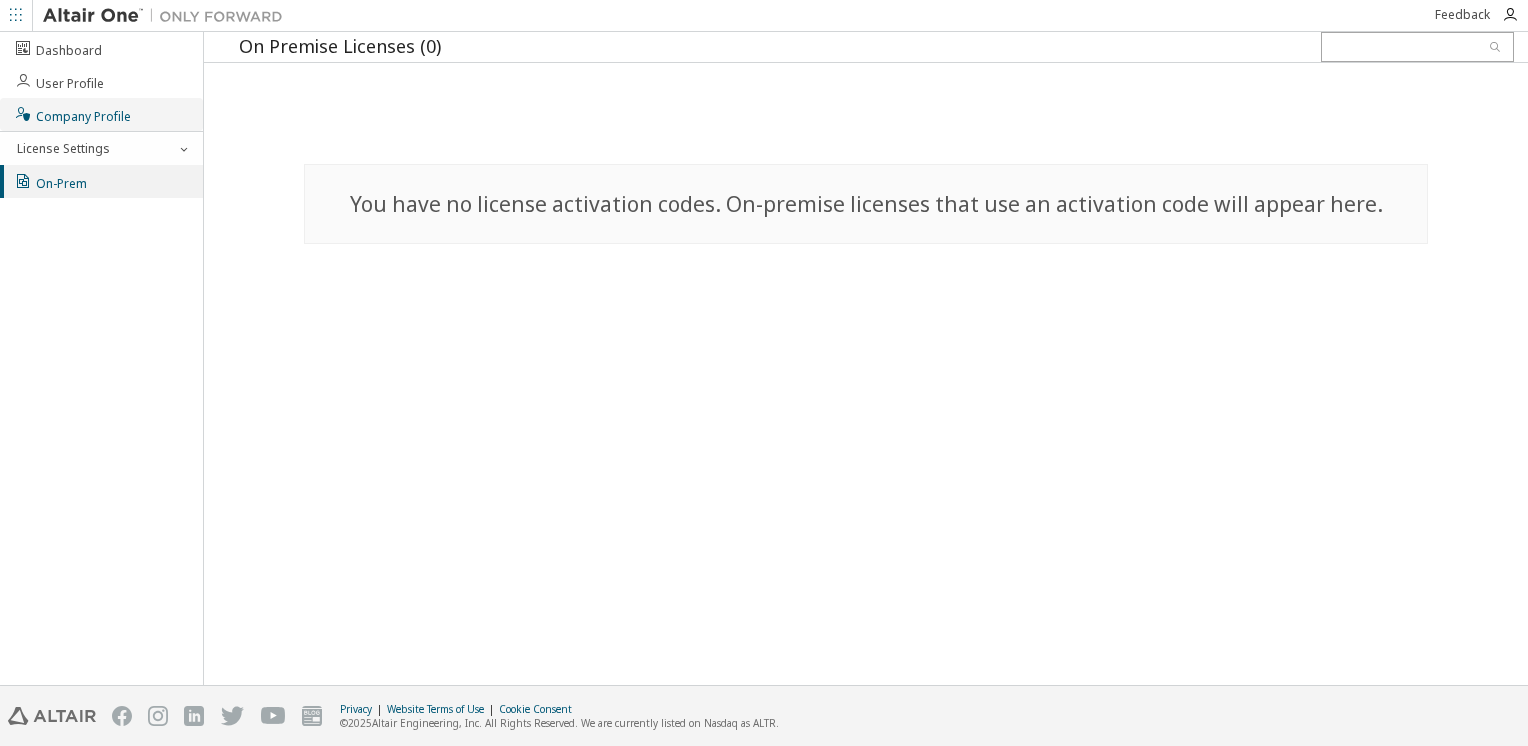 click on "Company Profile" at bounding box center [72, 114] 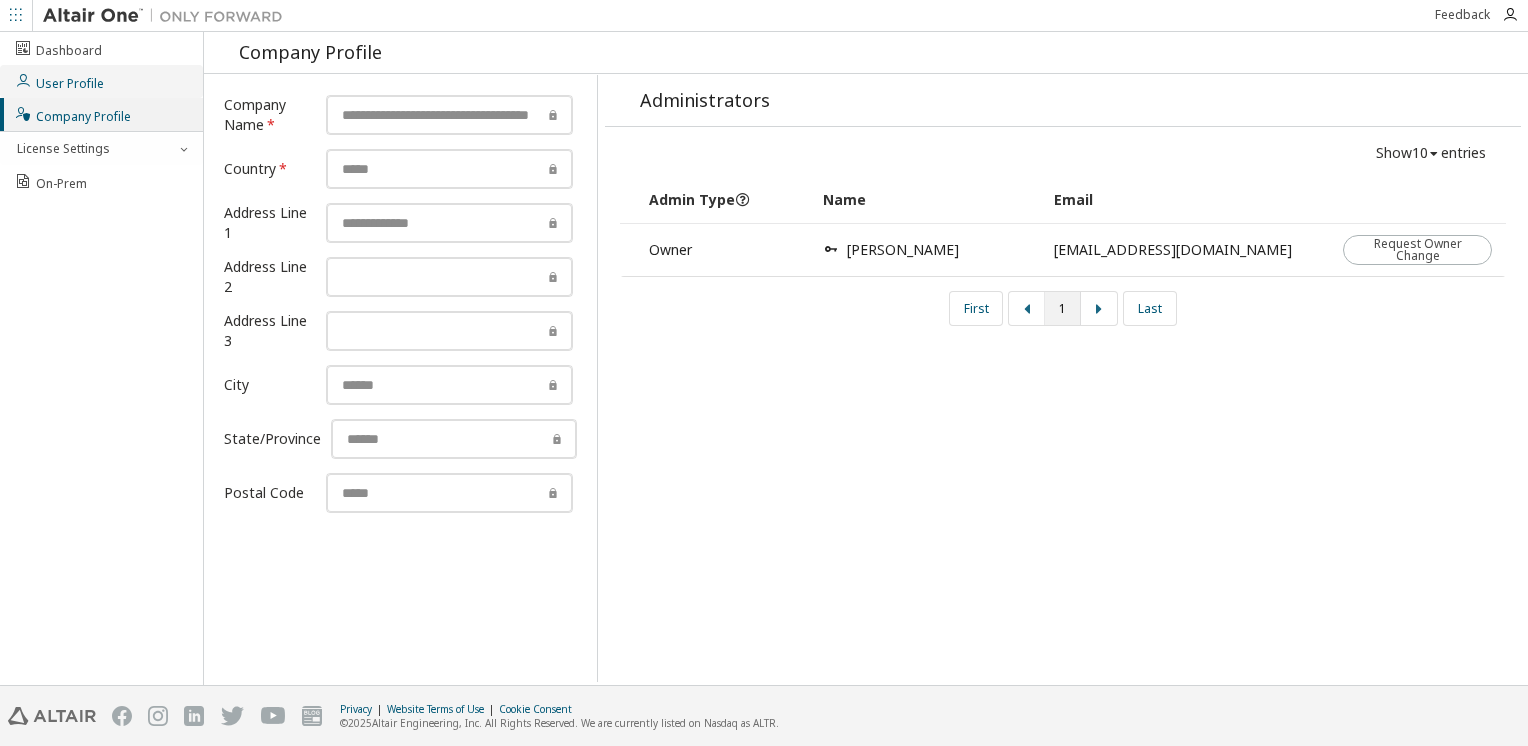 click on "User Profile" at bounding box center (59, 81) 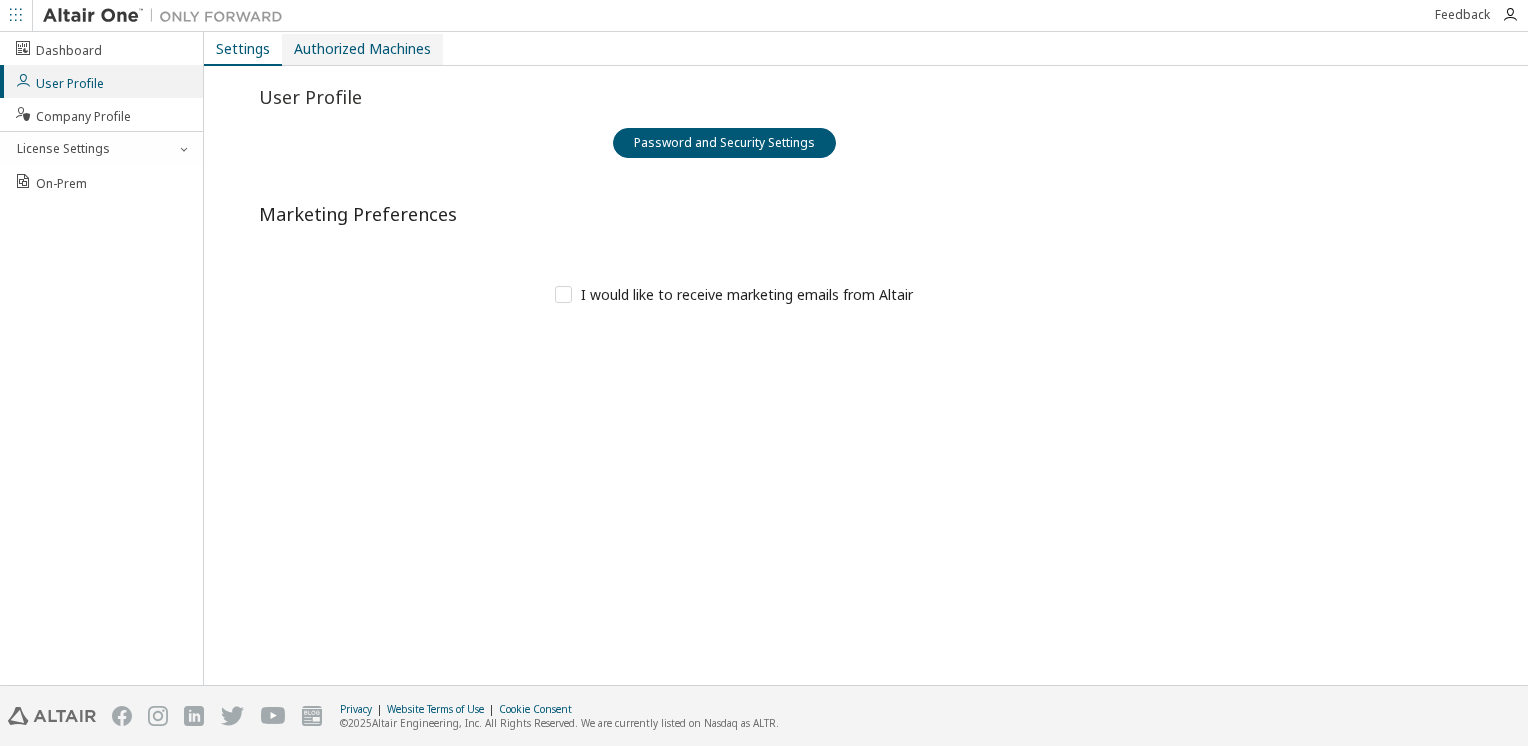 click on "Authorized Machines" at bounding box center [362, 49] 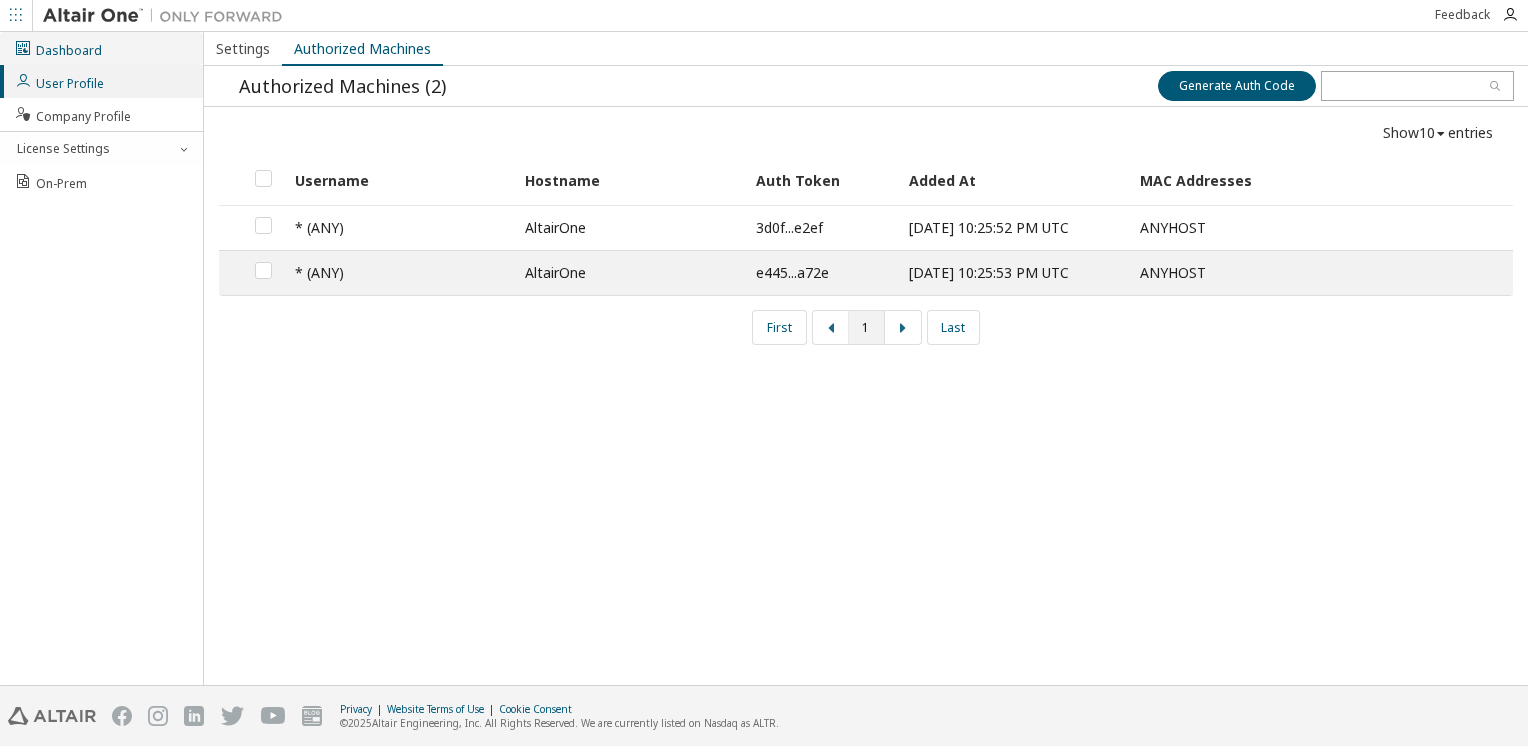 click on "Dashboard" at bounding box center (101, 48) 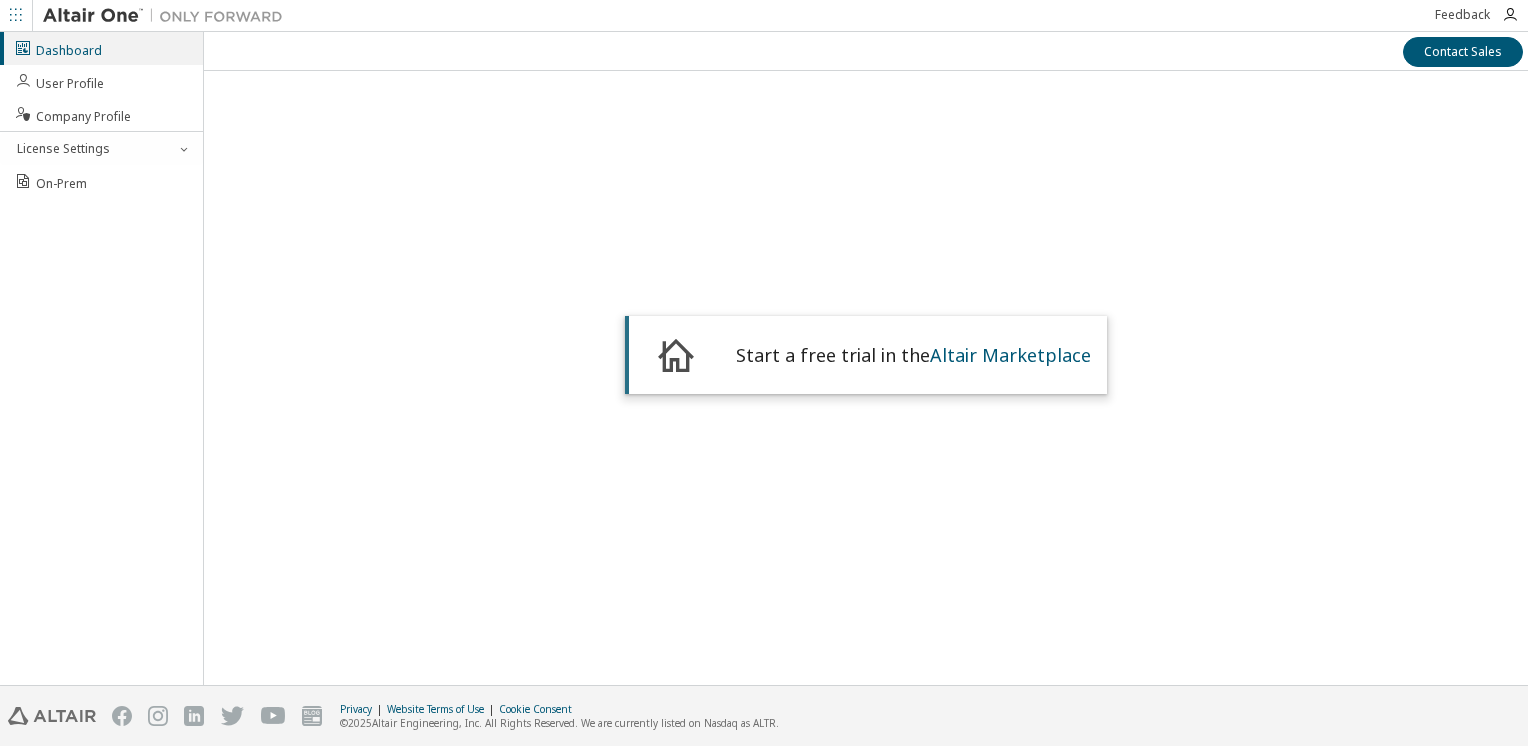 click on "Start a free trial in the  Altair Marketplace" at bounding box center (866, 346) 